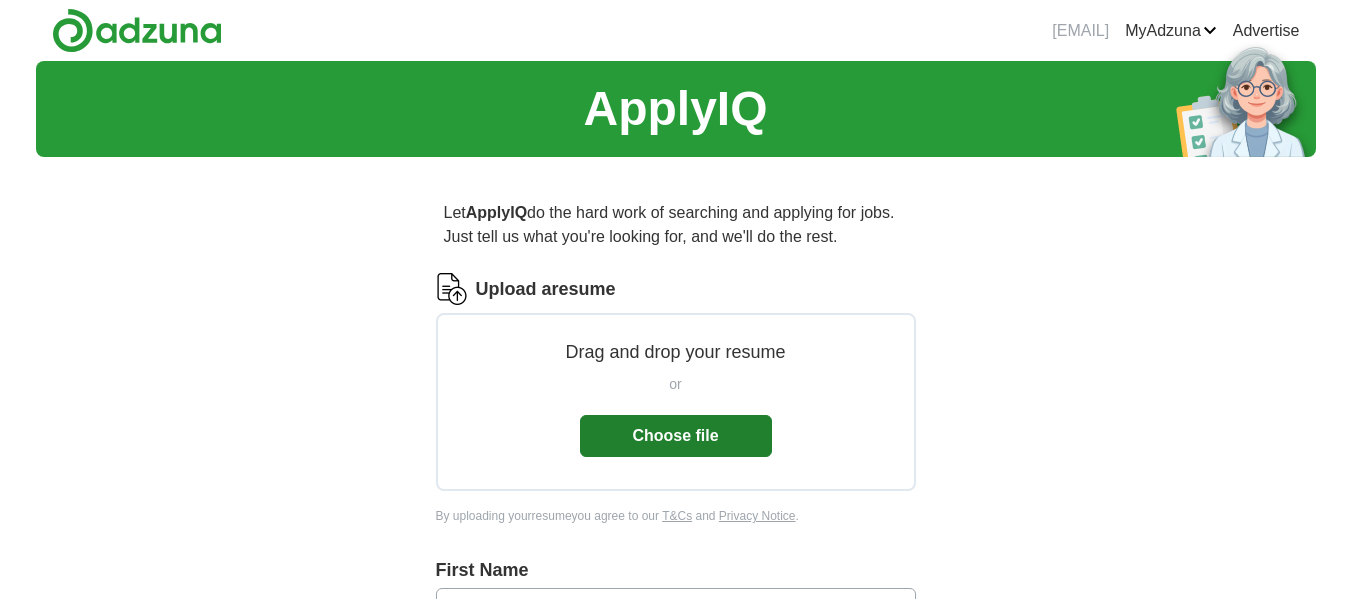 scroll, scrollTop: 0, scrollLeft: 0, axis: both 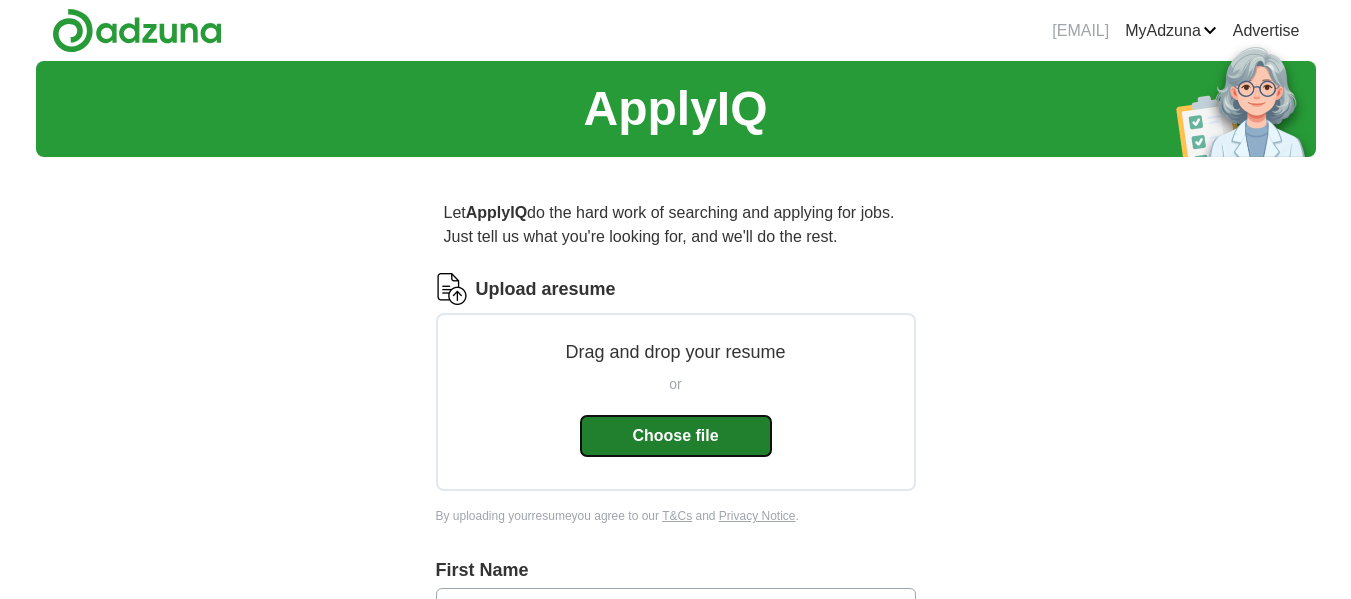 click on "Choose file" at bounding box center (676, 436) 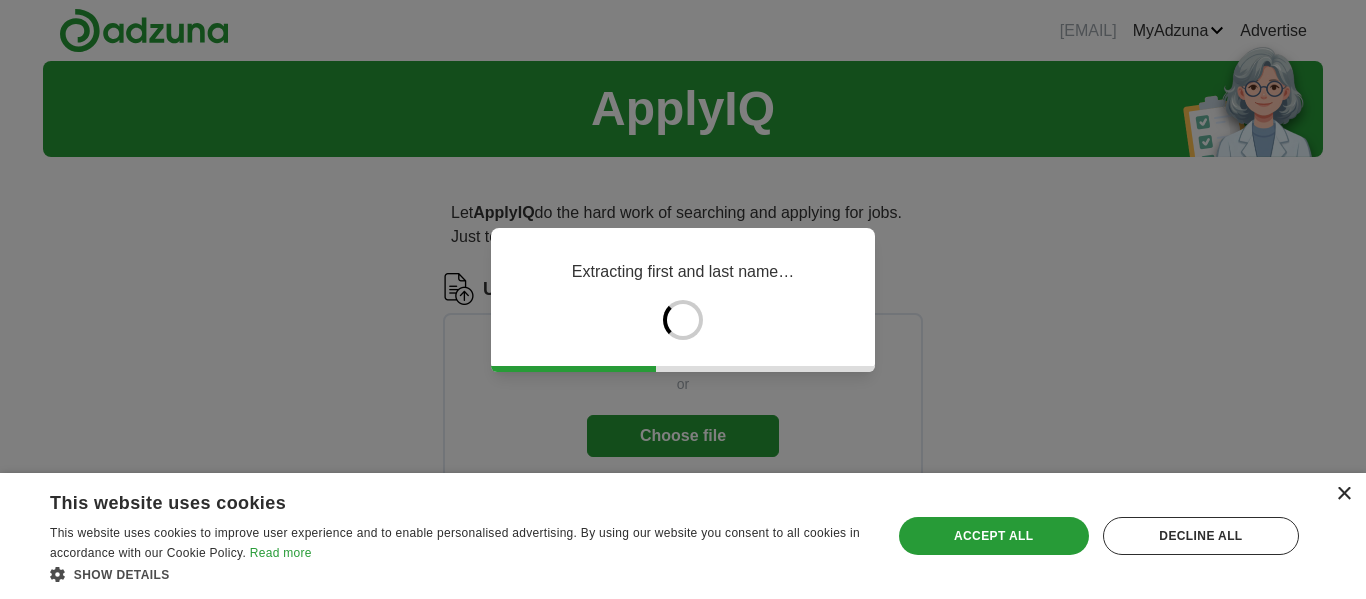 click on "×" at bounding box center [1343, 494] 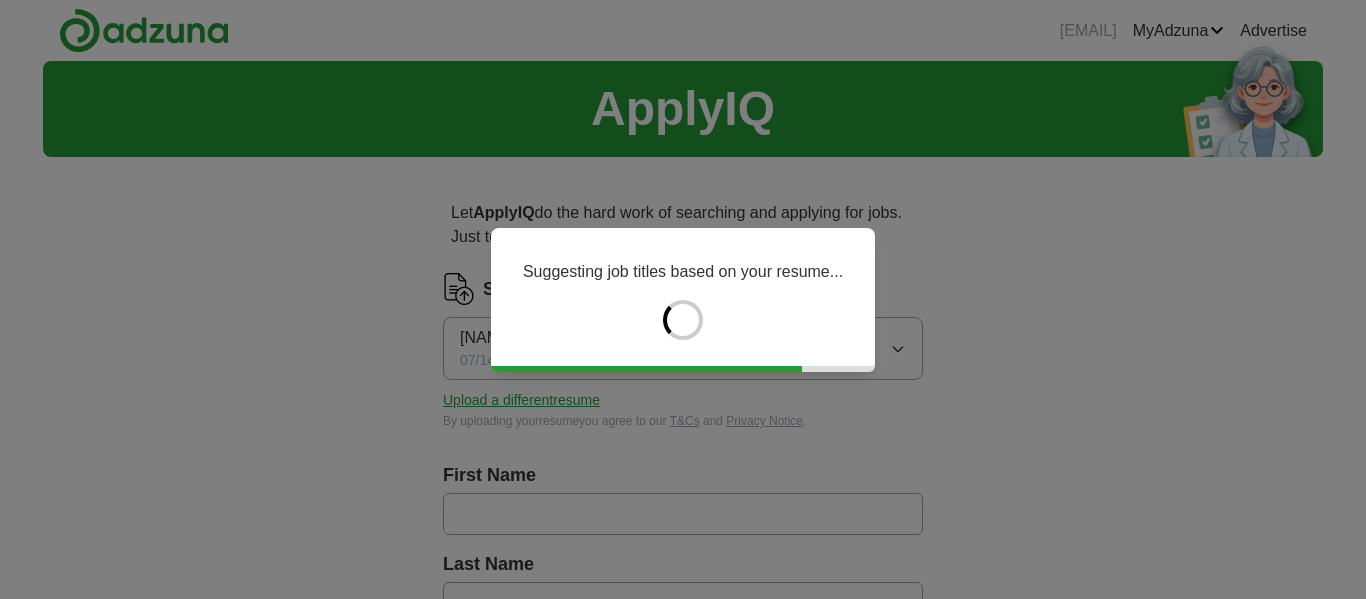 type on "*******" 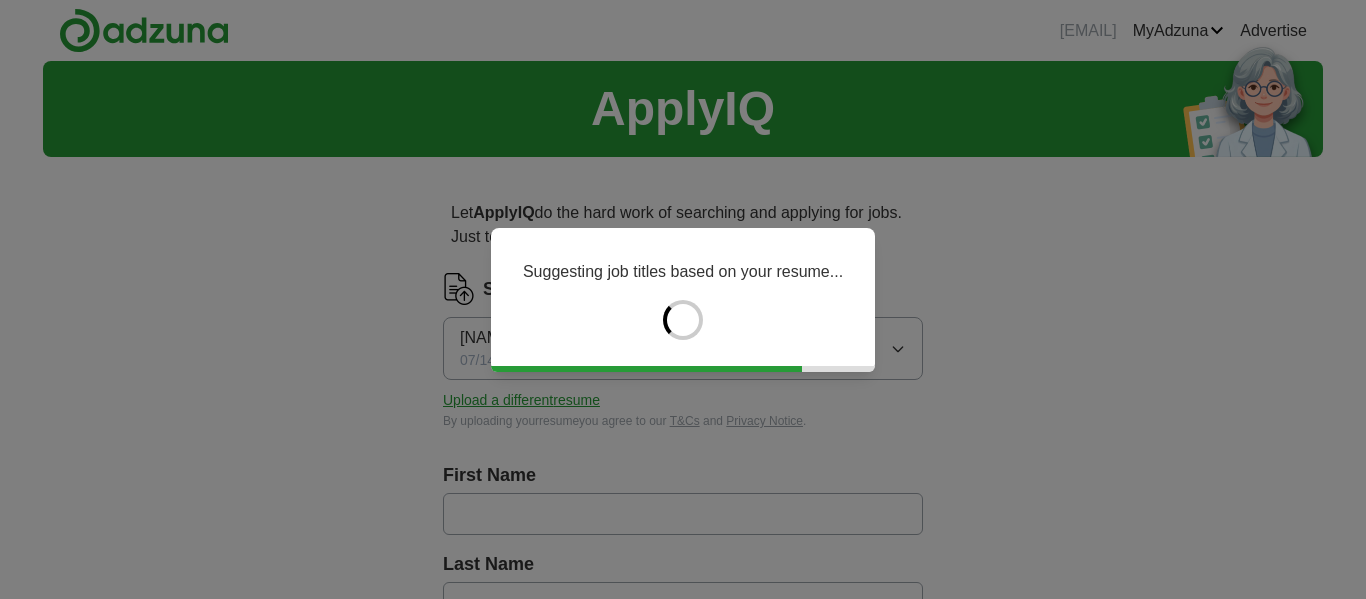 type on "*****" 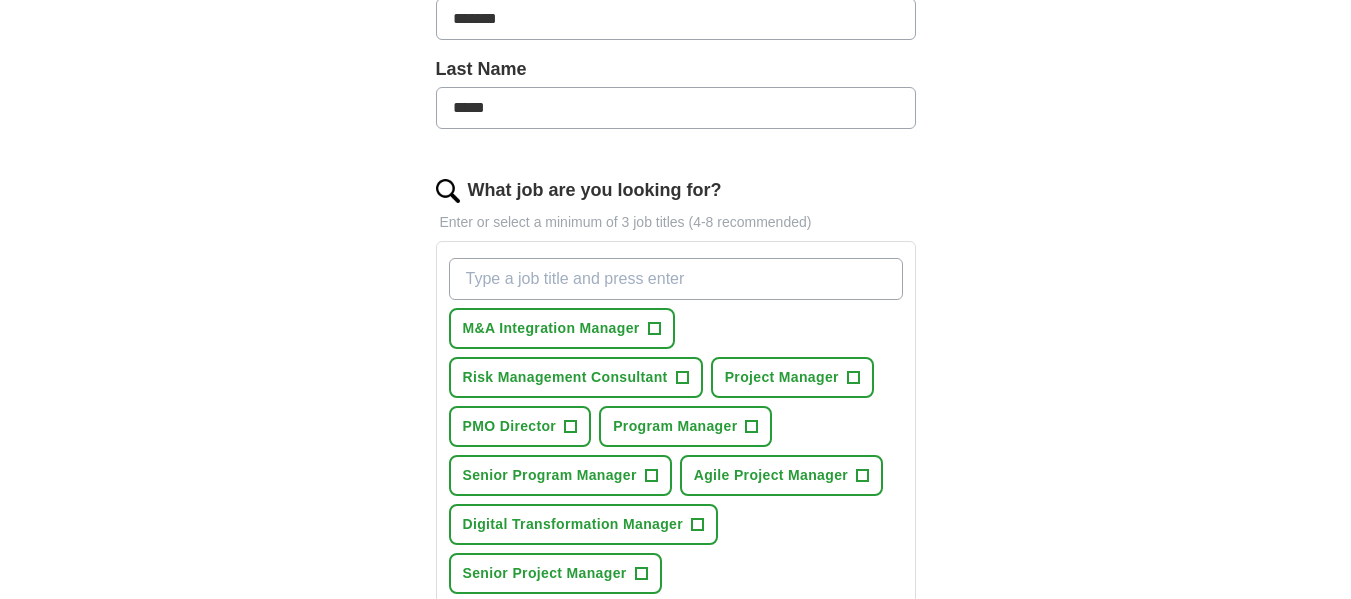 scroll, scrollTop: 500, scrollLeft: 0, axis: vertical 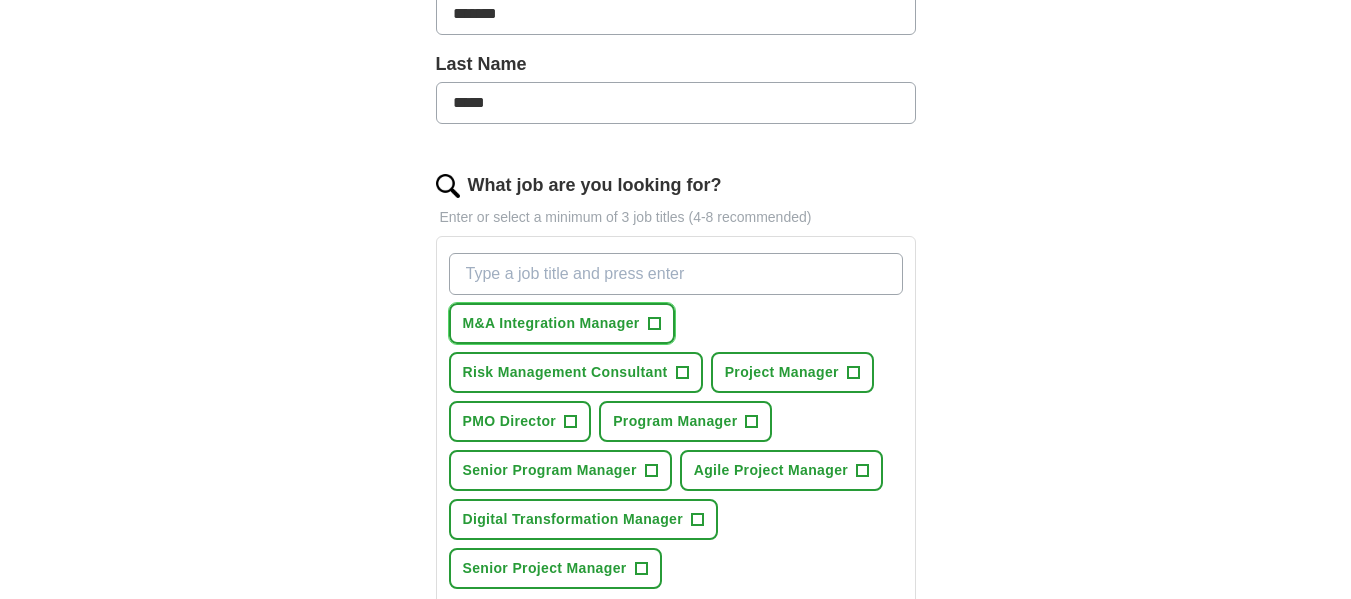 click on "M&A Integration Manager" at bounding box center [551, 323] 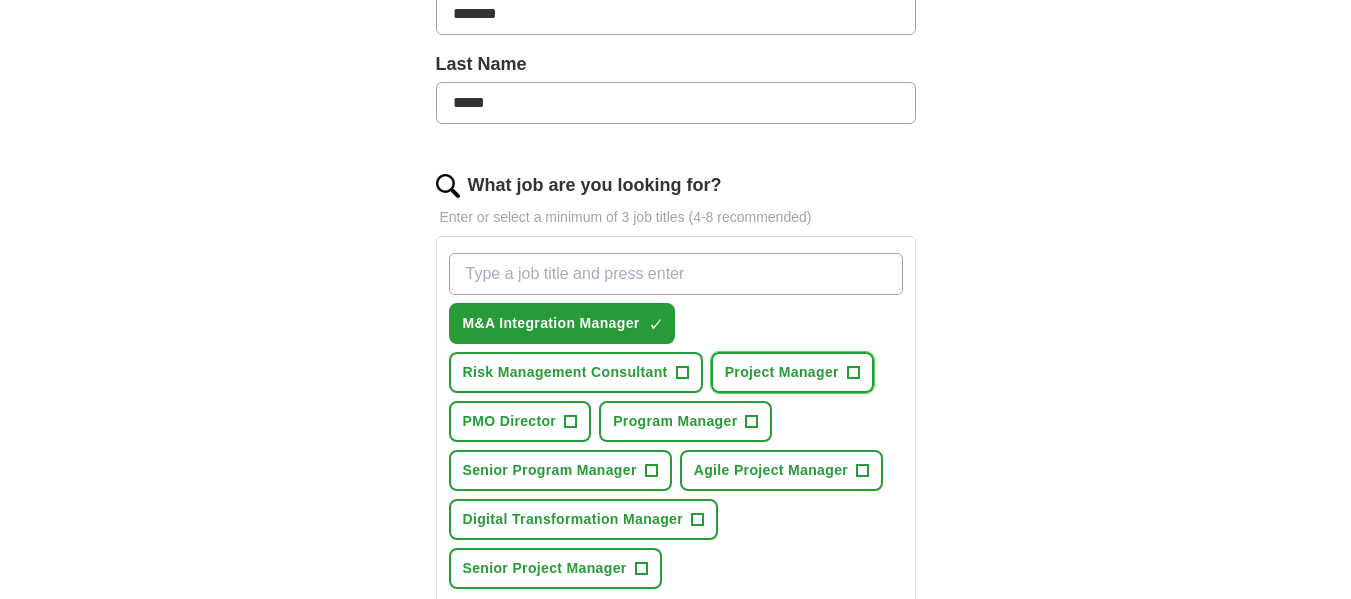 click on "+" at bounding box center (853, 373) 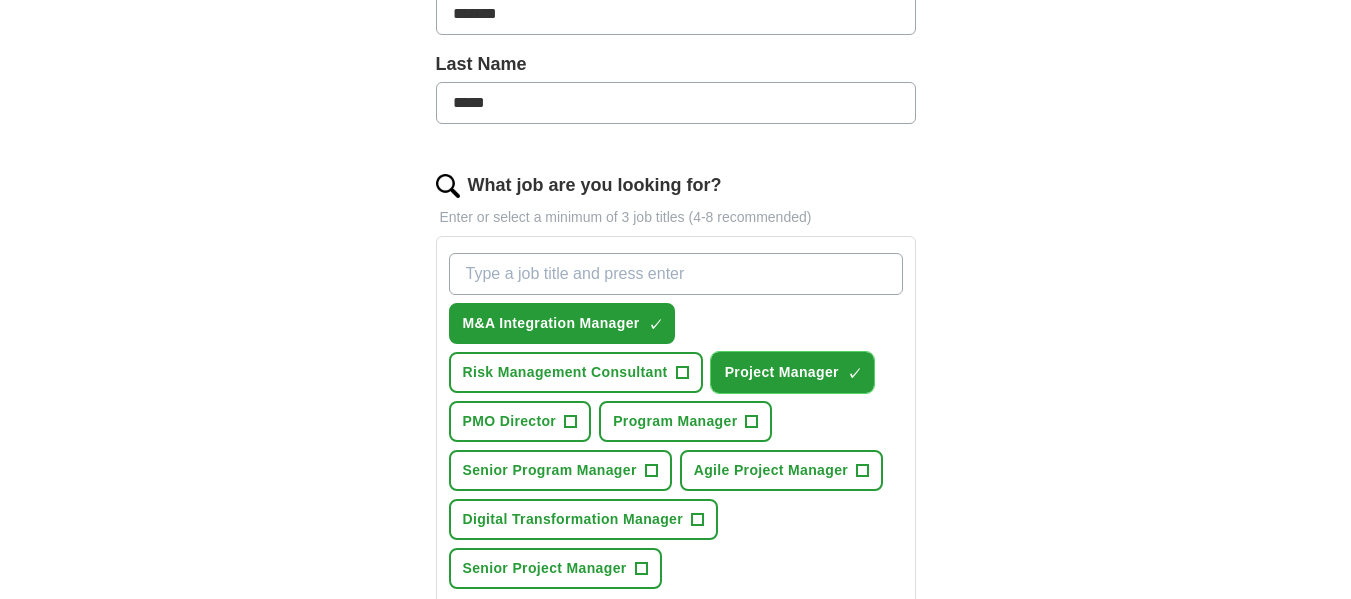 click on "Project Manager" at bounding box center [782, 372] 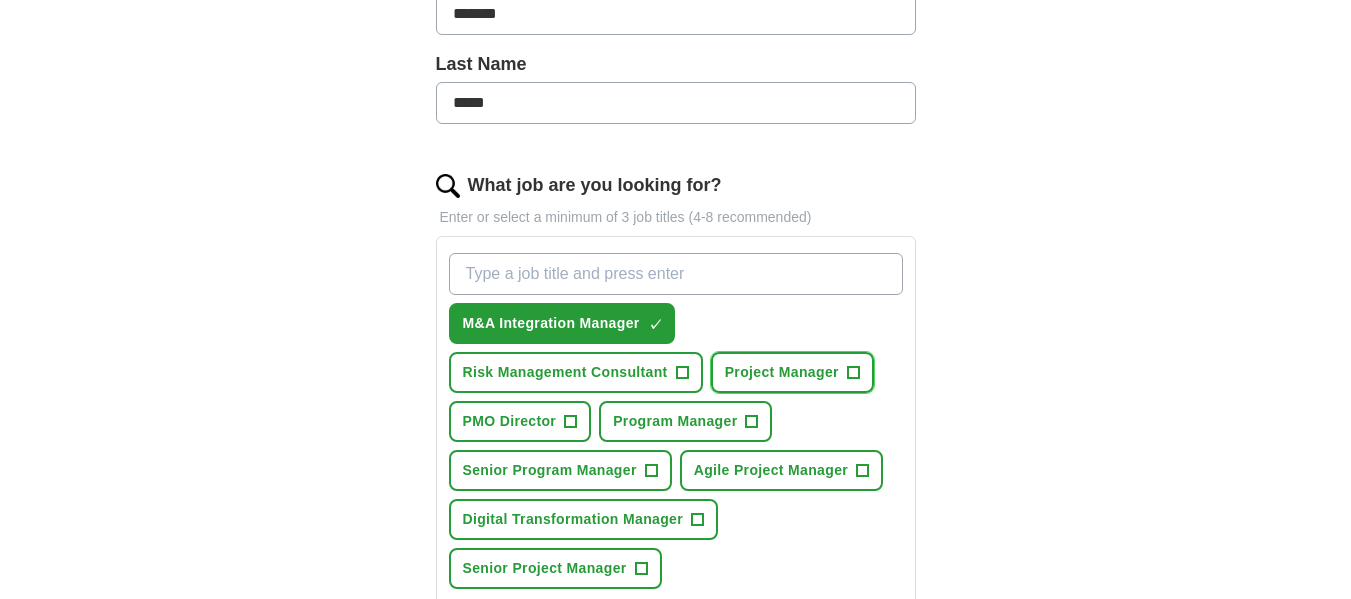 click on "Project Manager" at bounding box center (782, 372) 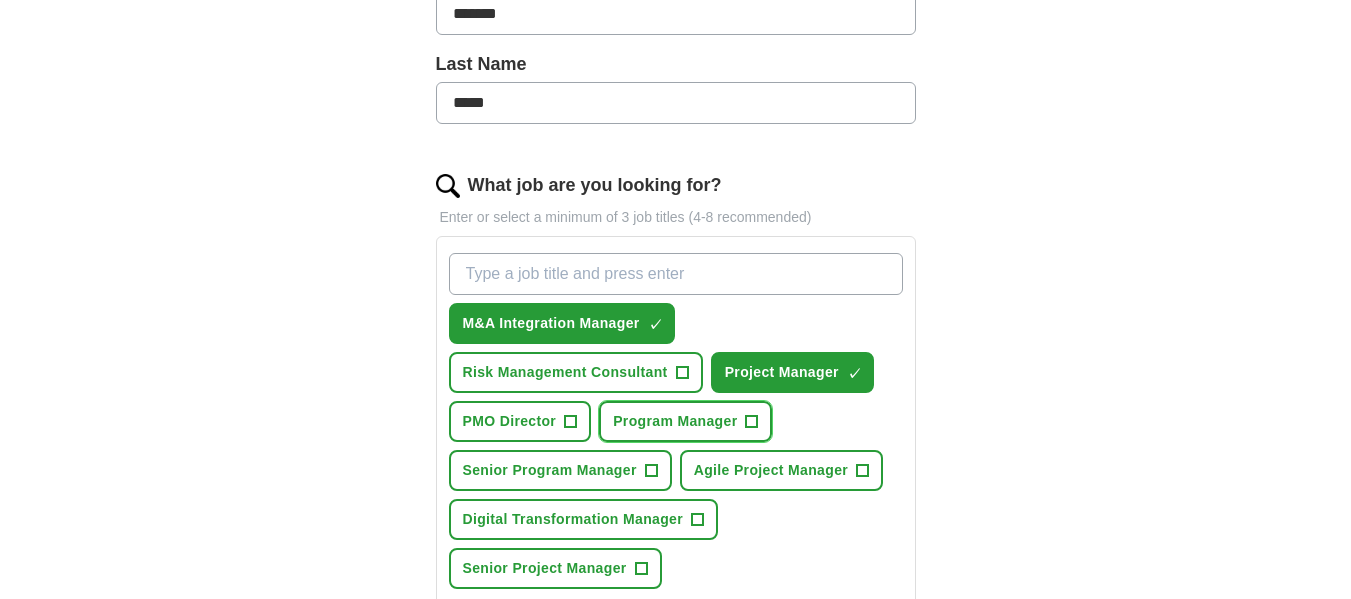 click on "Program Manager" at bounding box center (675, 421) 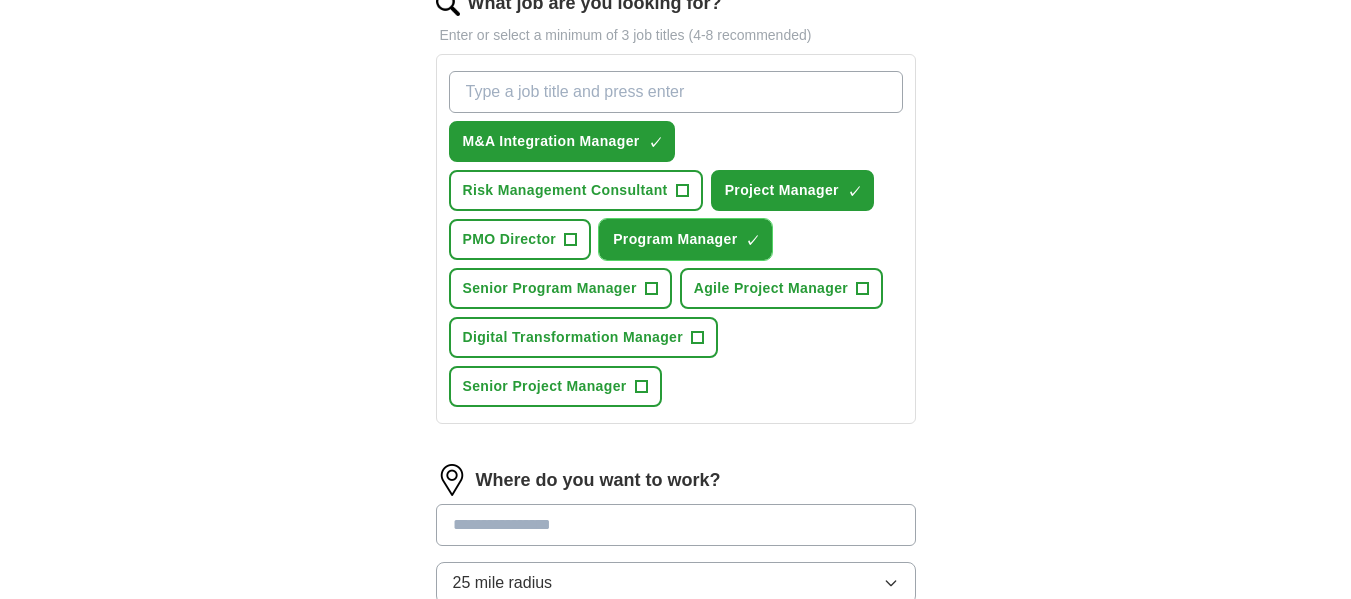 scroll, scrollTop: 700, scrollLeft: 0, axis: vertical 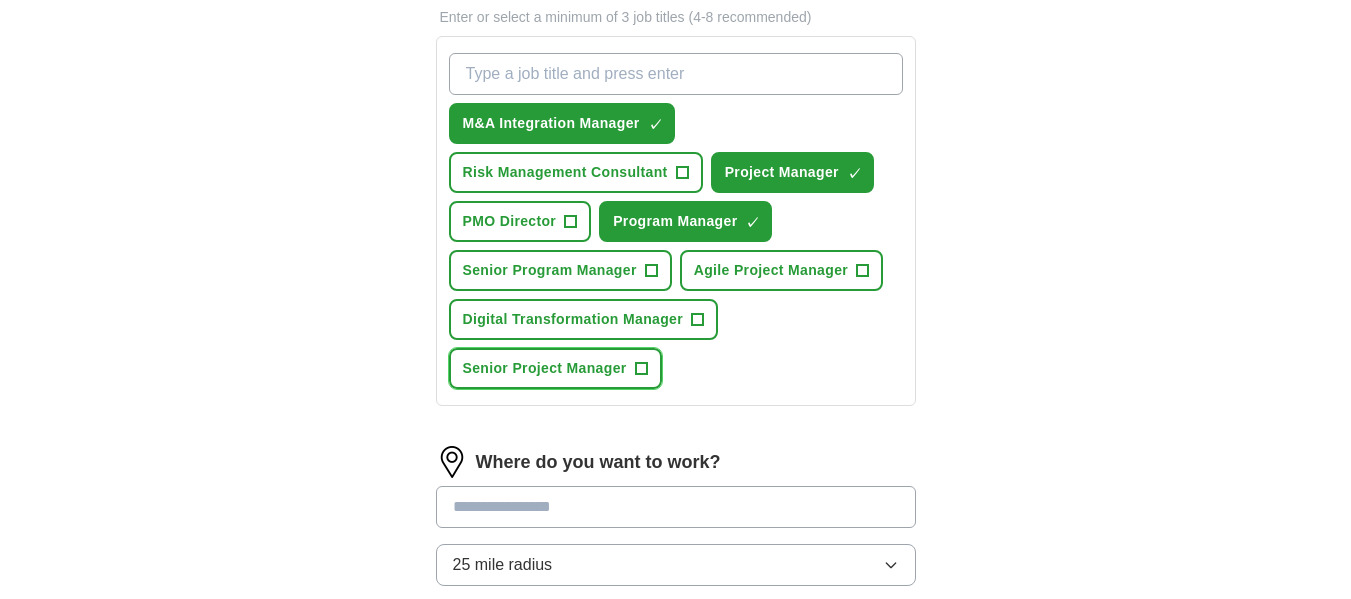 click on "Senior Project Manager" at bounding box center (545, 368) 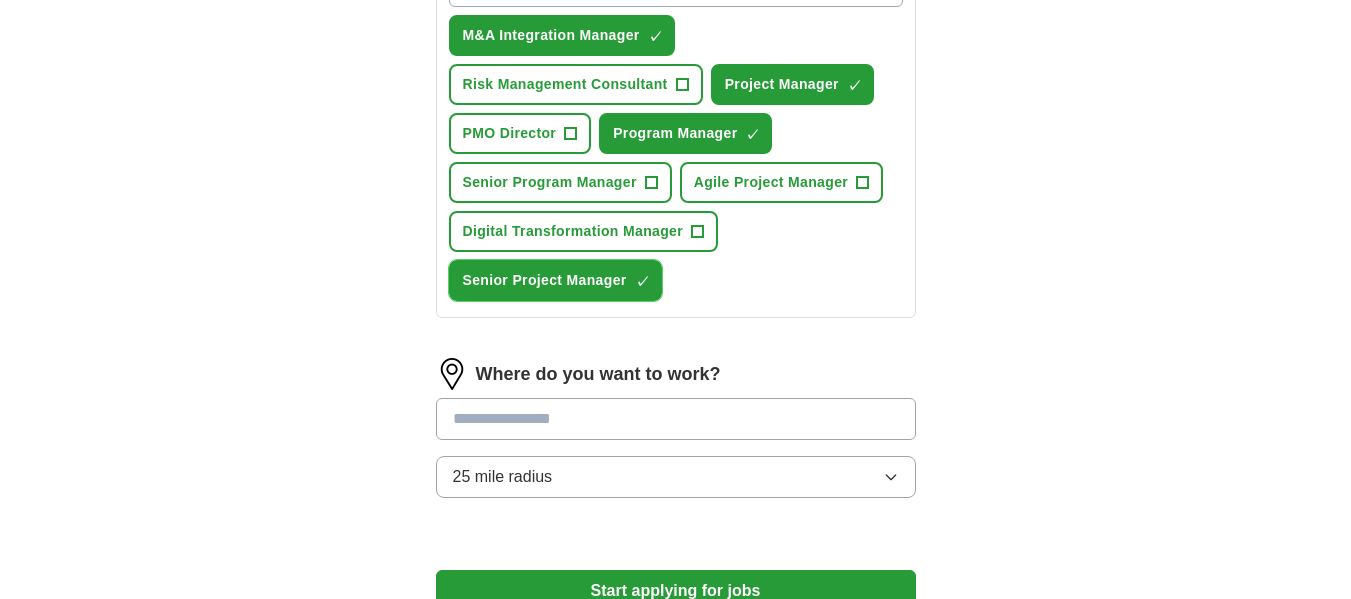 scroll, scrollTop: 757, scrollLeft: 0, axis: vertical 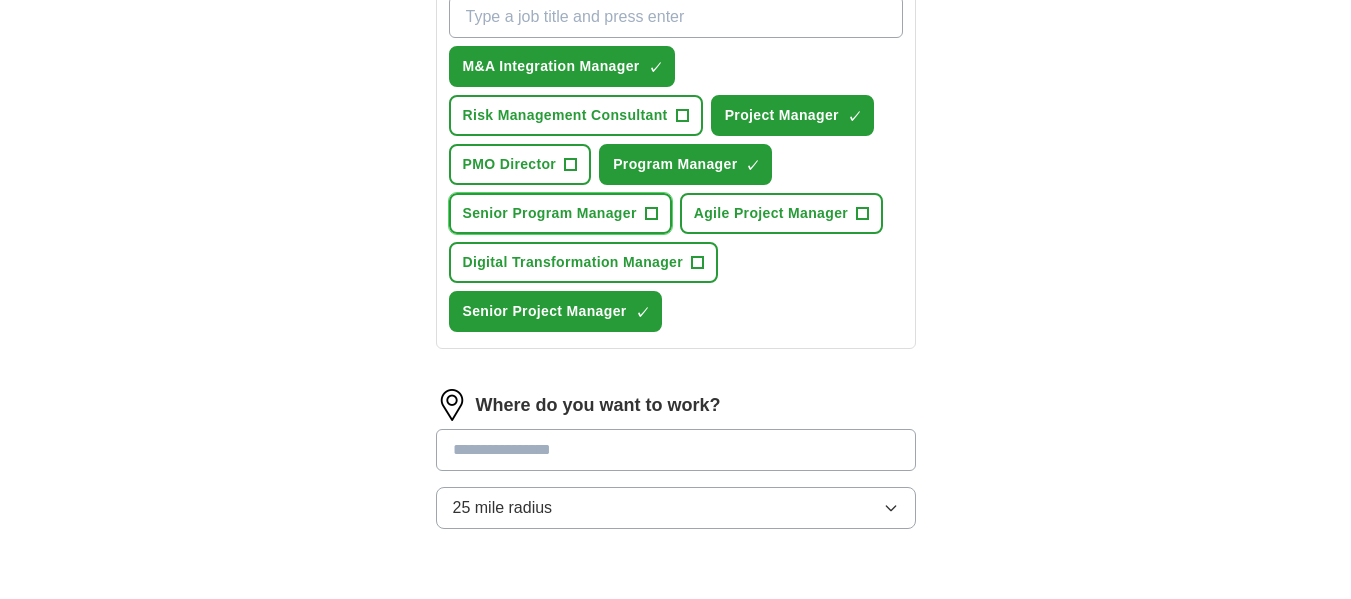 click on "Senior Program Manager" at bounding box center [550, 213] 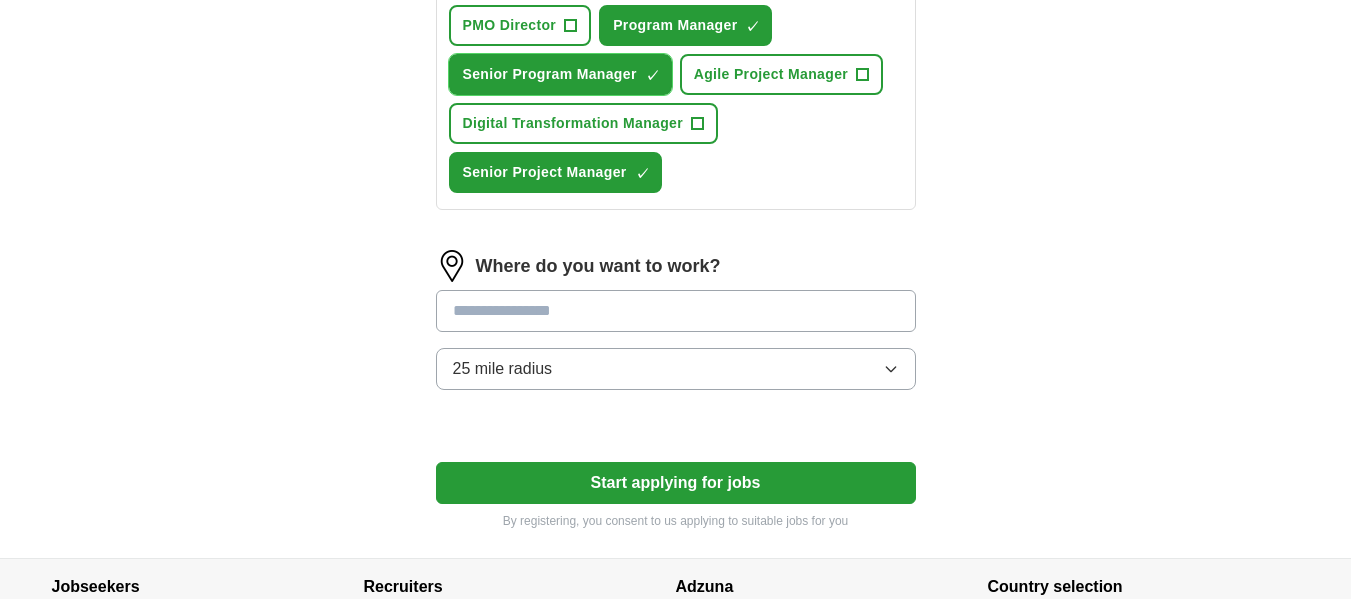 scroll, scrollTop: 957, scrollLeft: 0, axis: vertical 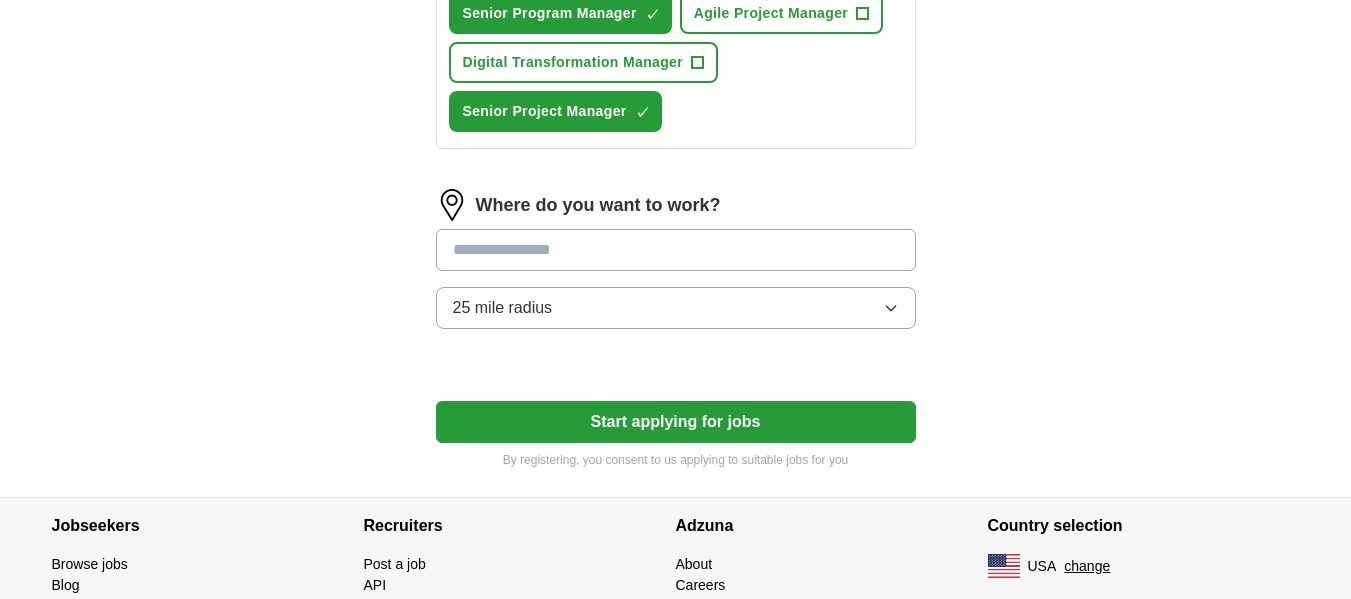 click at bounding box center [676, 250] 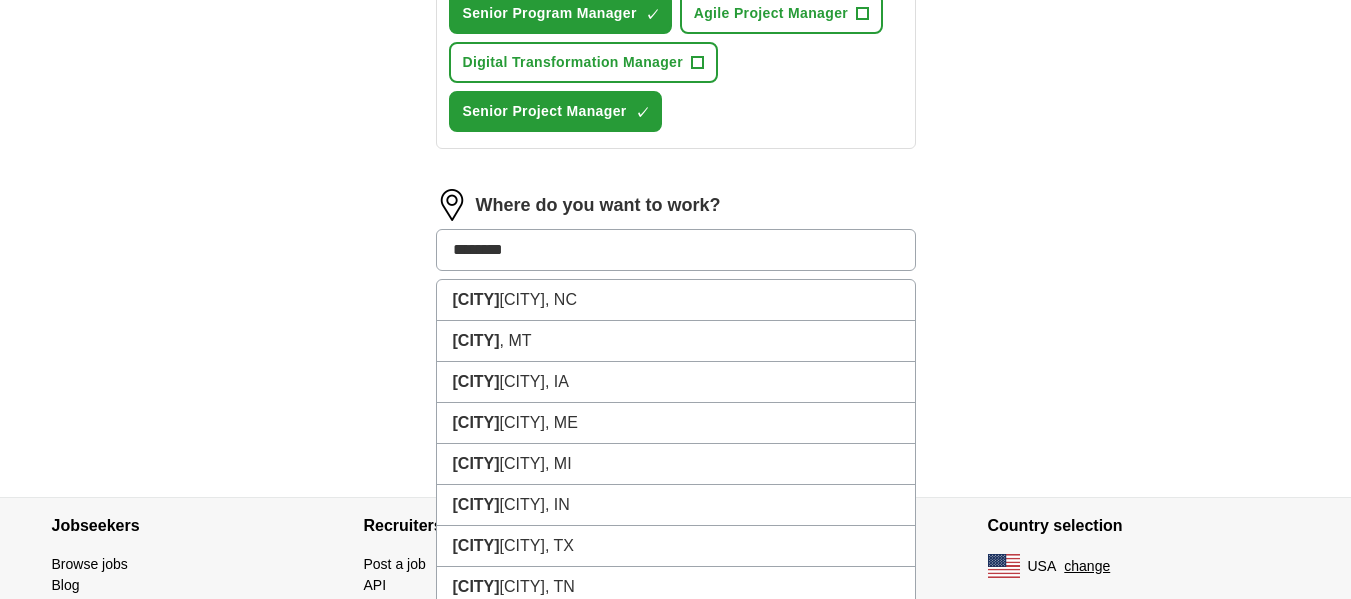 type on "*********" 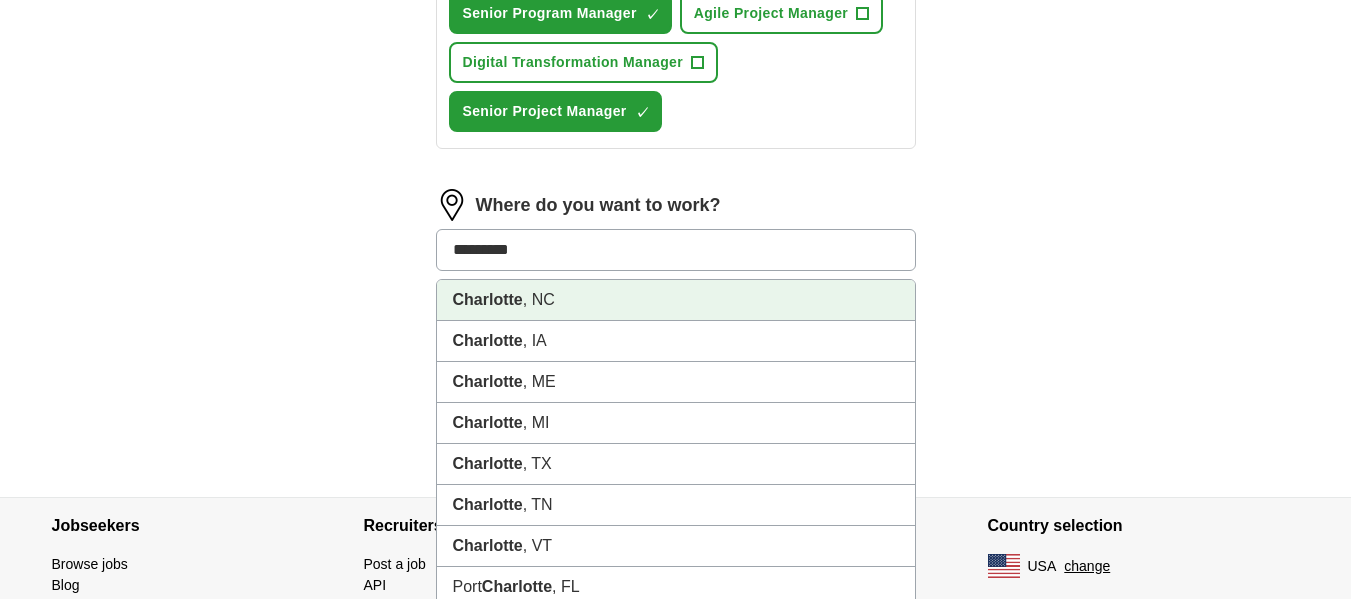 click on "Charlotte" at bounding box center [488, 299] 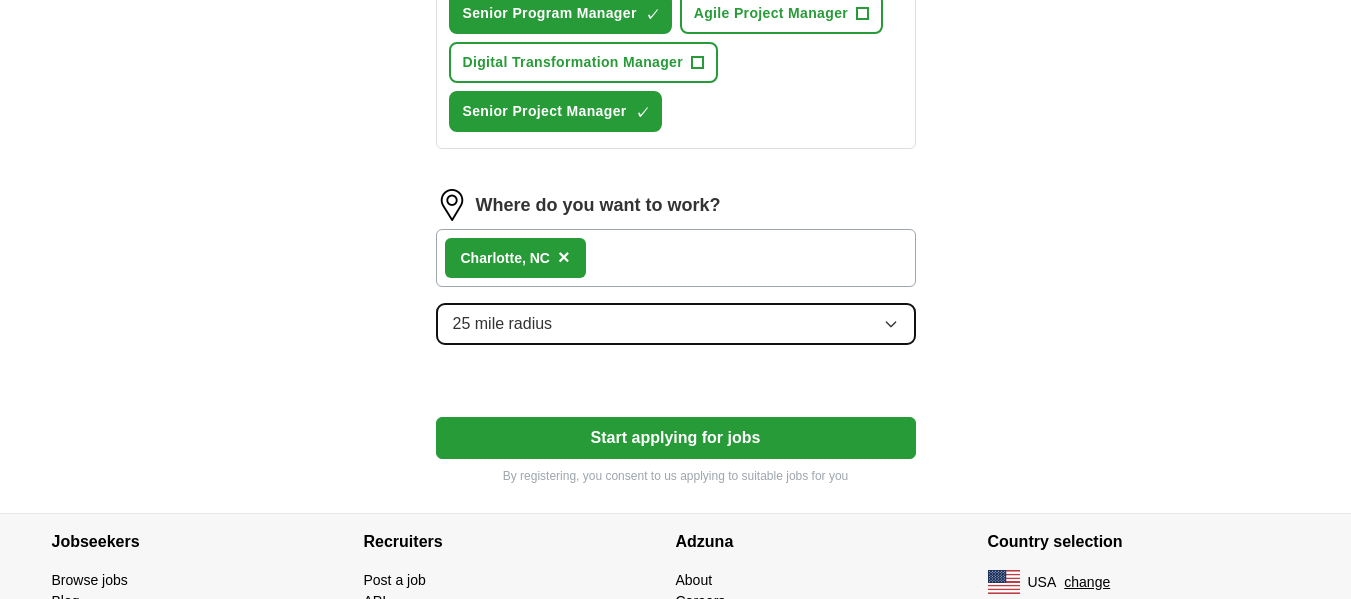 click 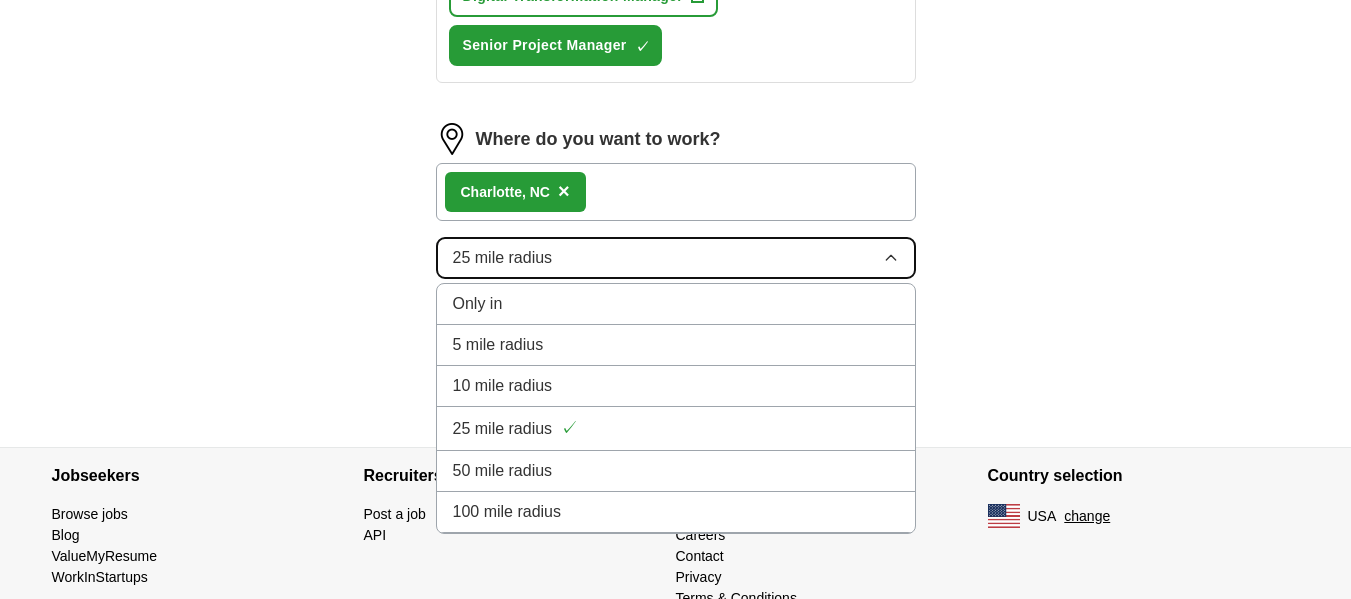 scroll, scrollTop: 1057, scrollLeft: 0, axis: vertical 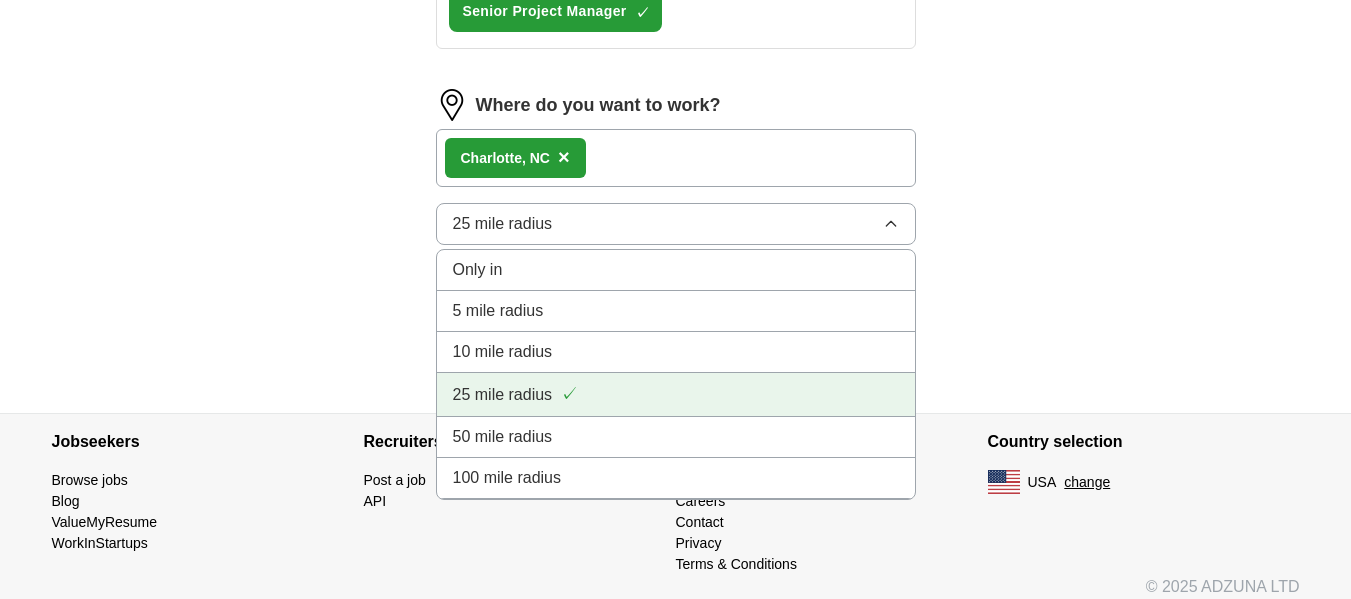 click on "25 mile radius" at bounding box center (503, 395) 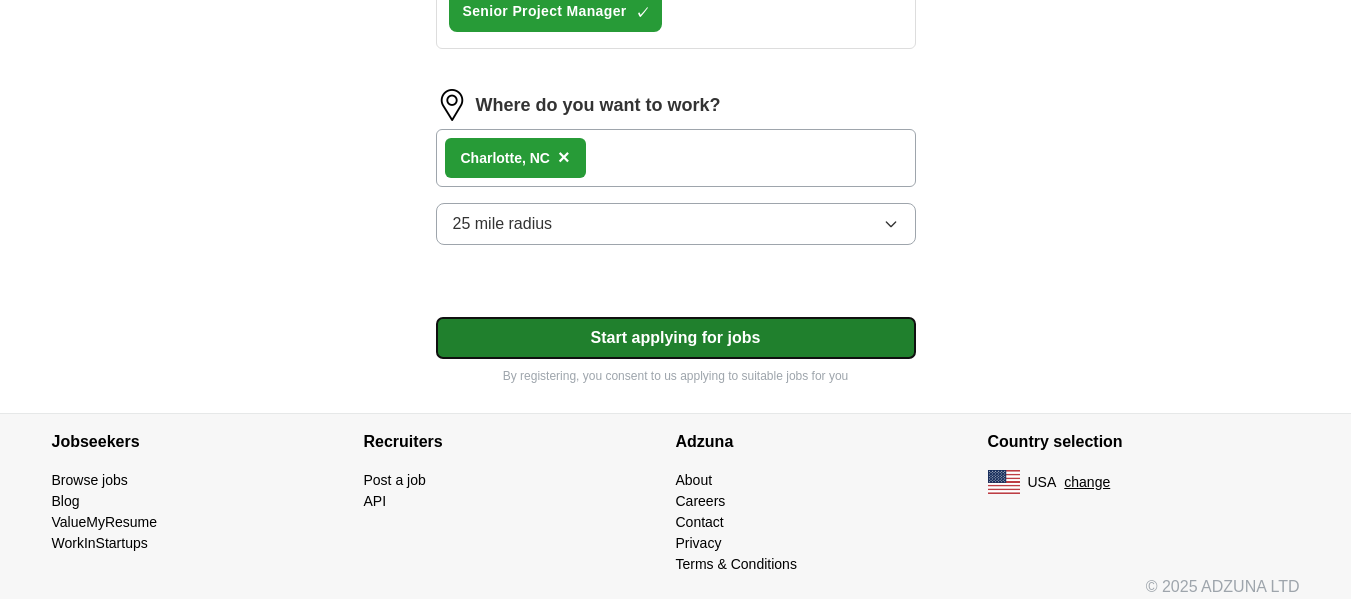 click on "Start applying for jobs" at bounding box center [676, 338] 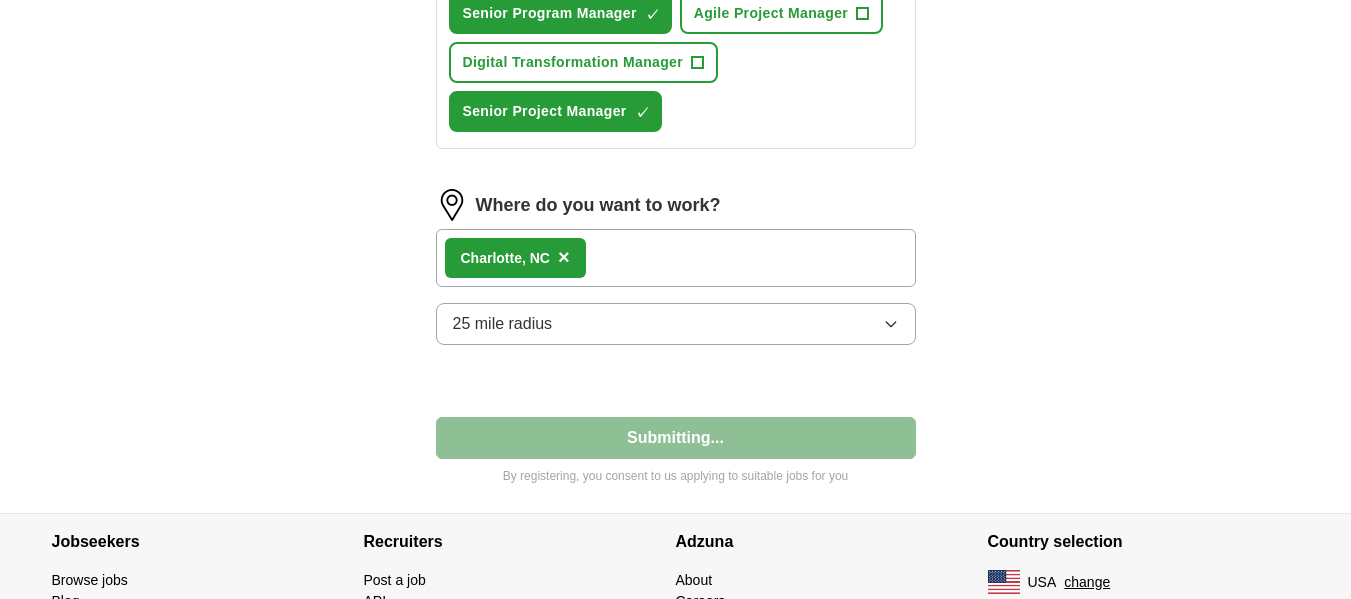 select on "**" 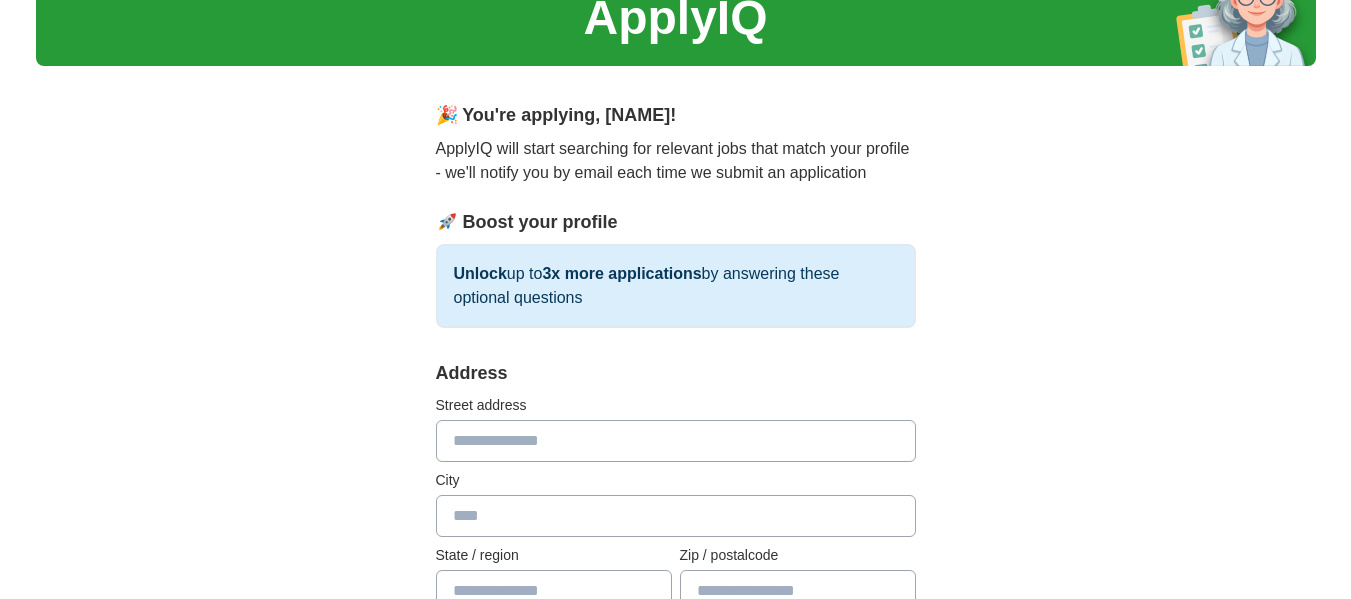 scroll, scrollTop: 200, scrollLeft: 0, axis: vertical 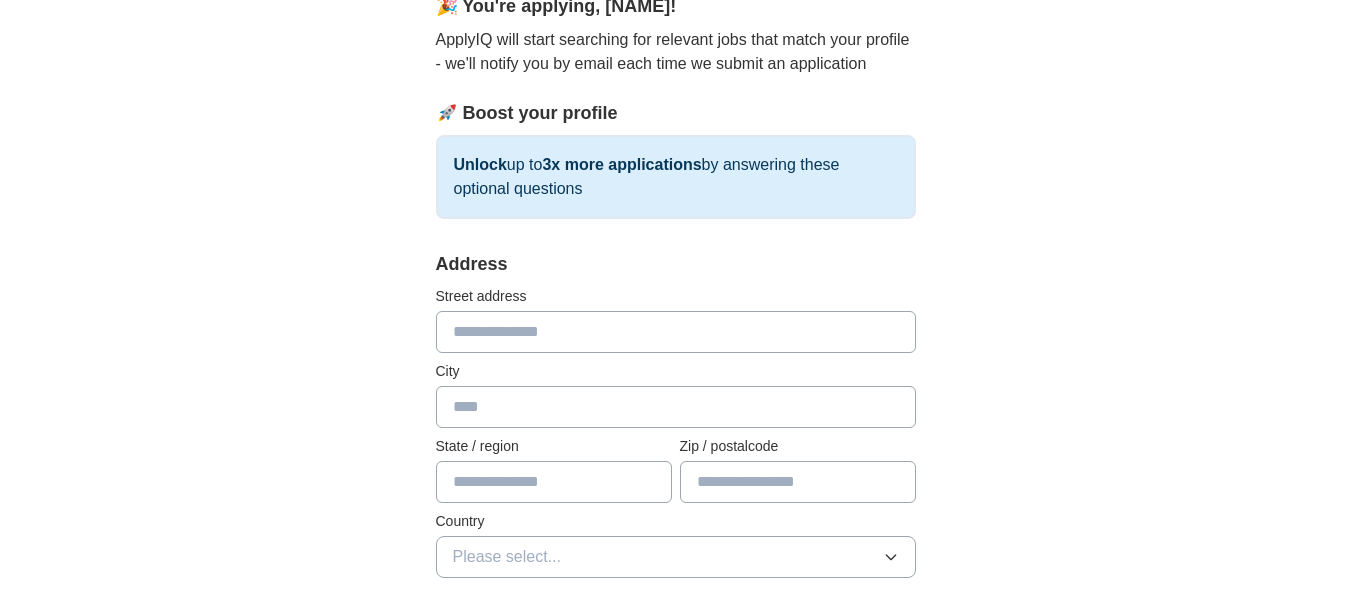 click at bounding box center [676, 332] 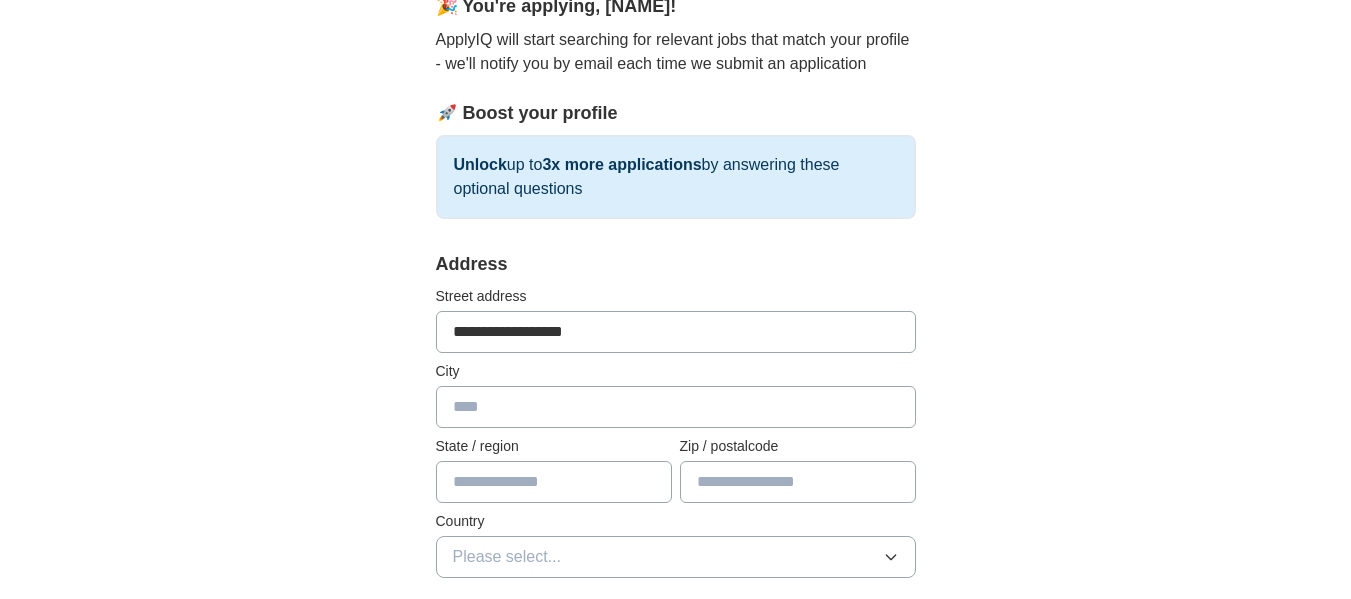 type on "**********" 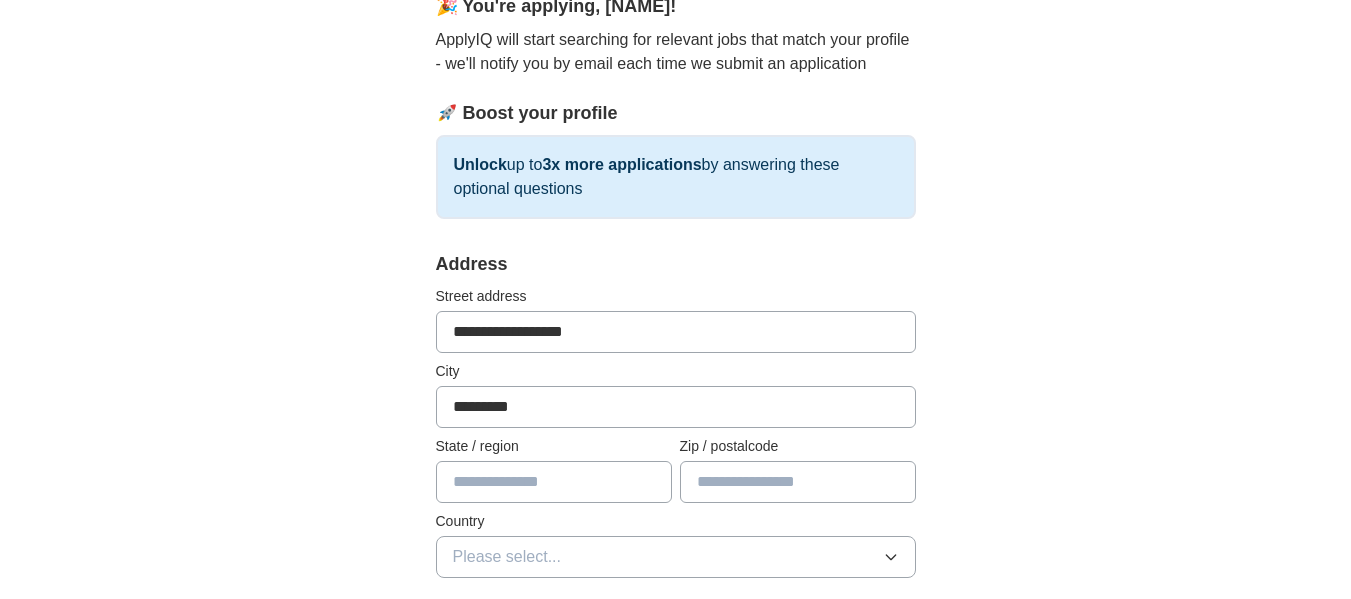 type on "*********" 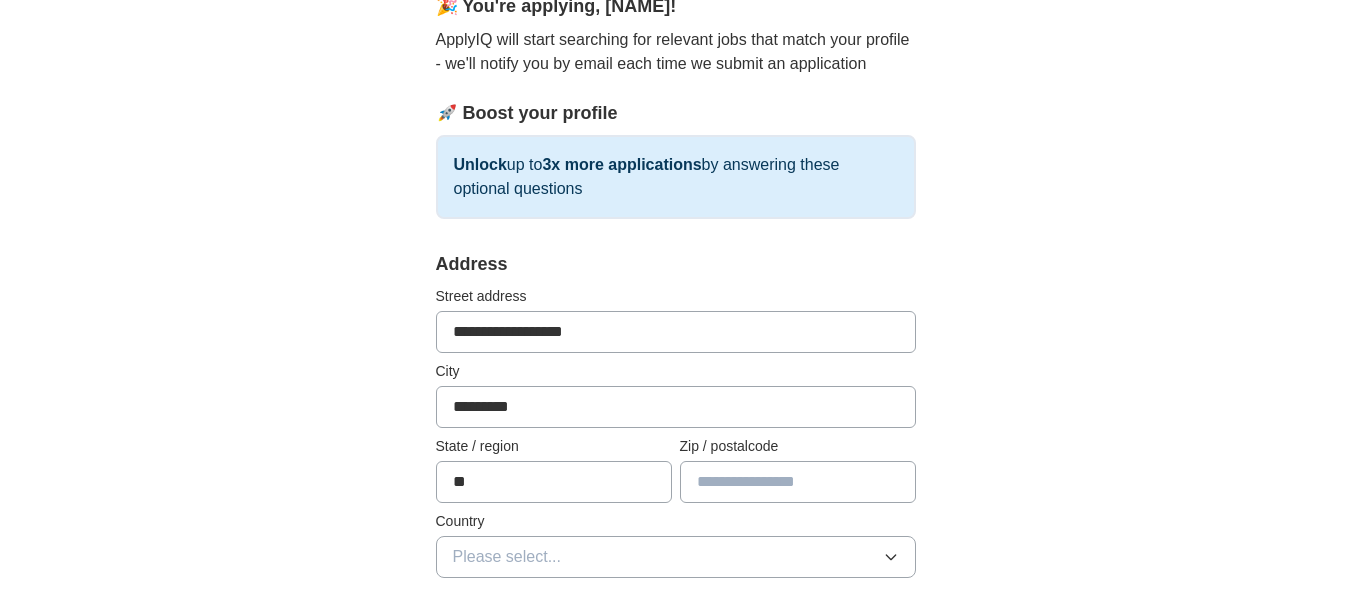 type on "*" 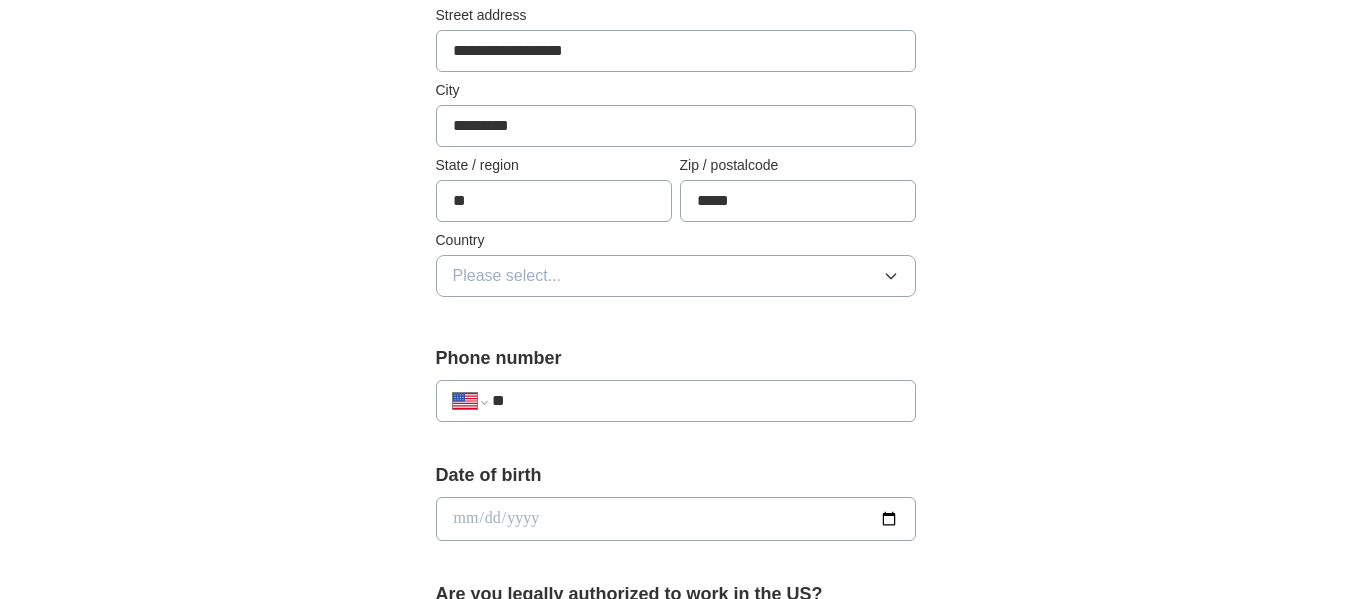 scroll, scrollTop: 500, scrollLeft: 0, axis: vertical 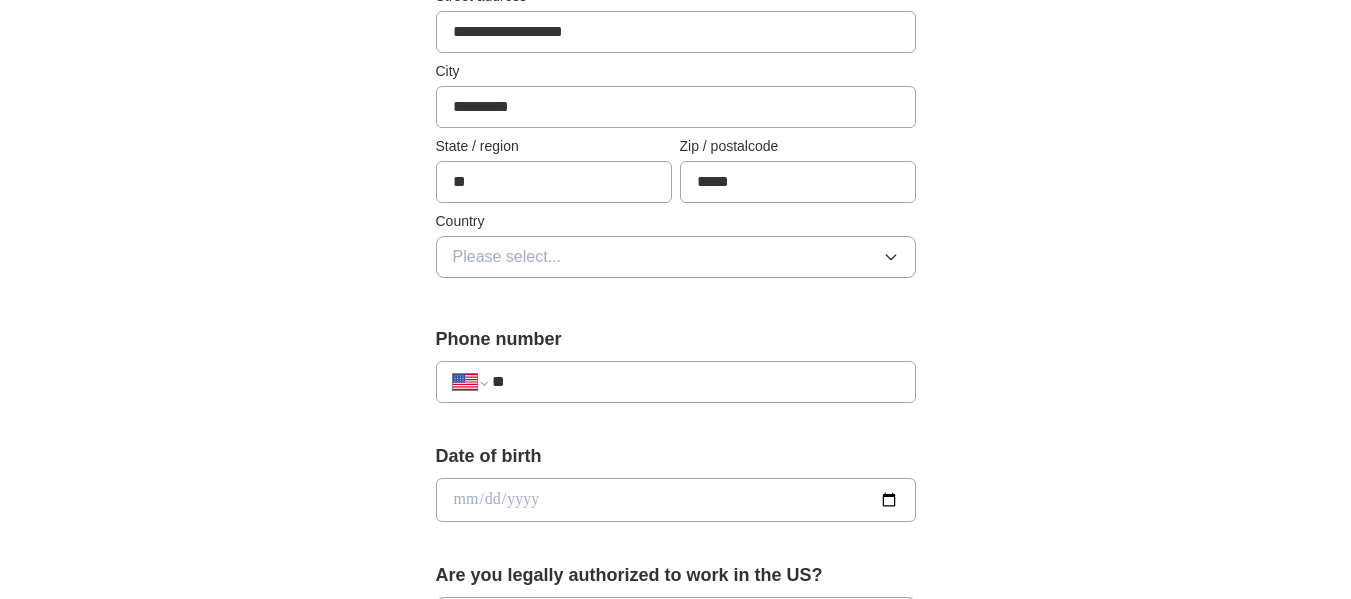 type on "*****" 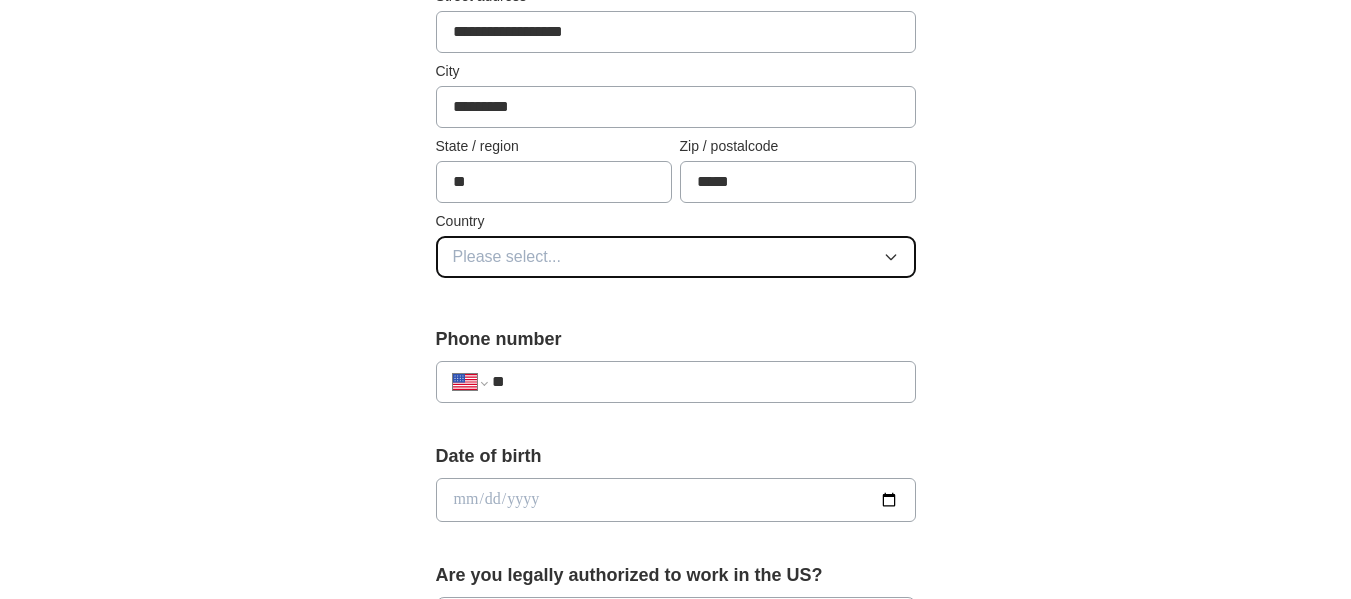 click 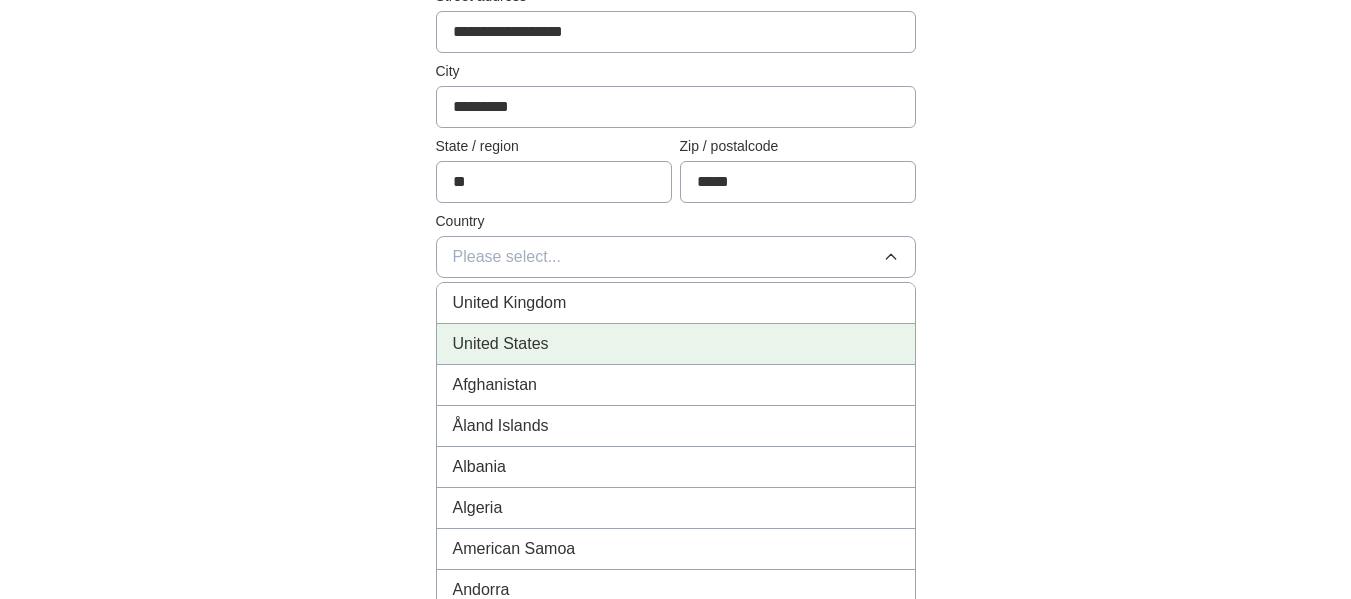 click on "United States" at bounding box center [501, 344] 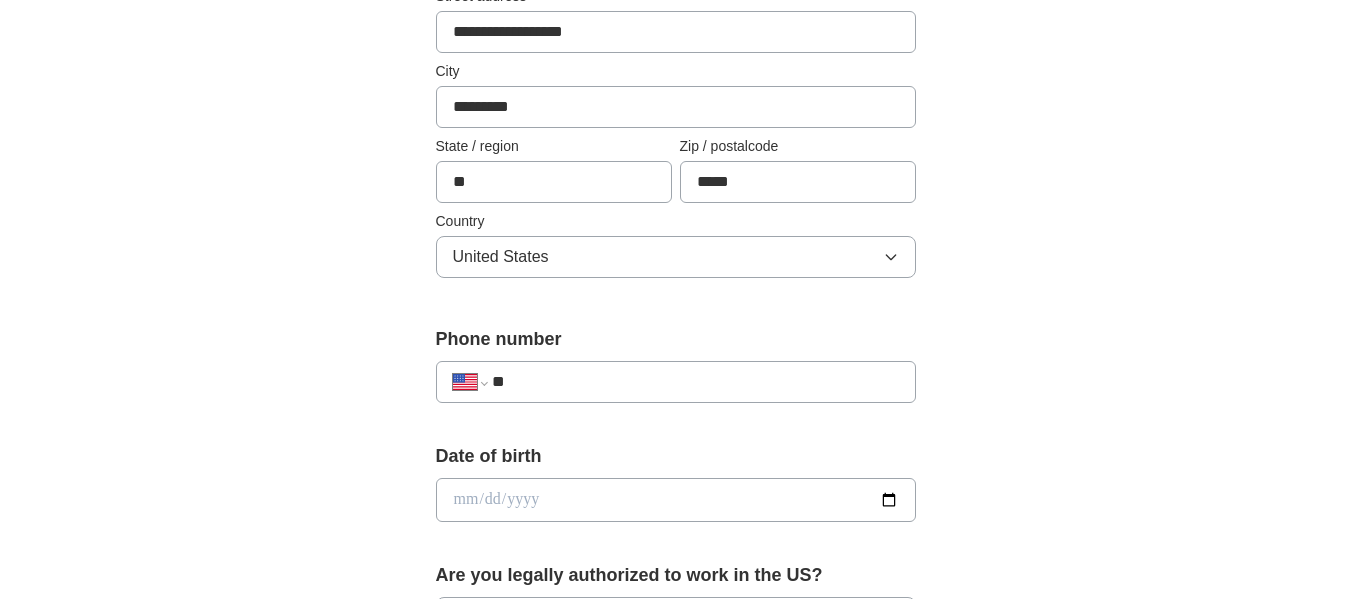 click on "**********" at bounding box center [676, 512] 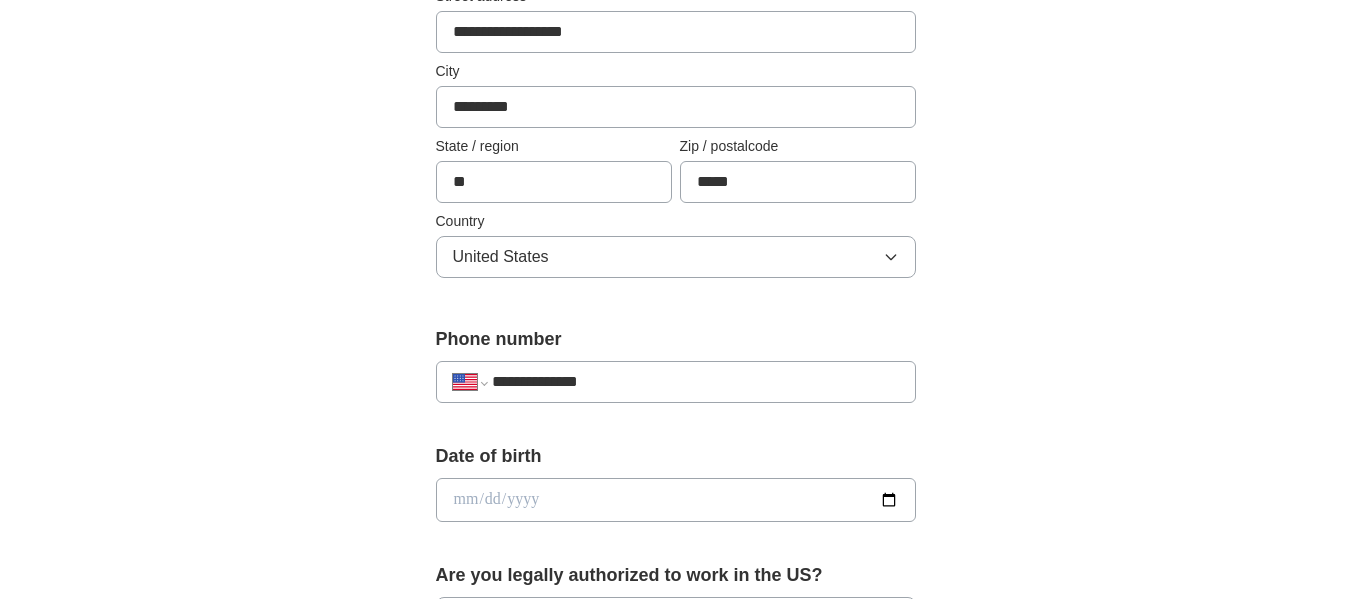 type on "**********" 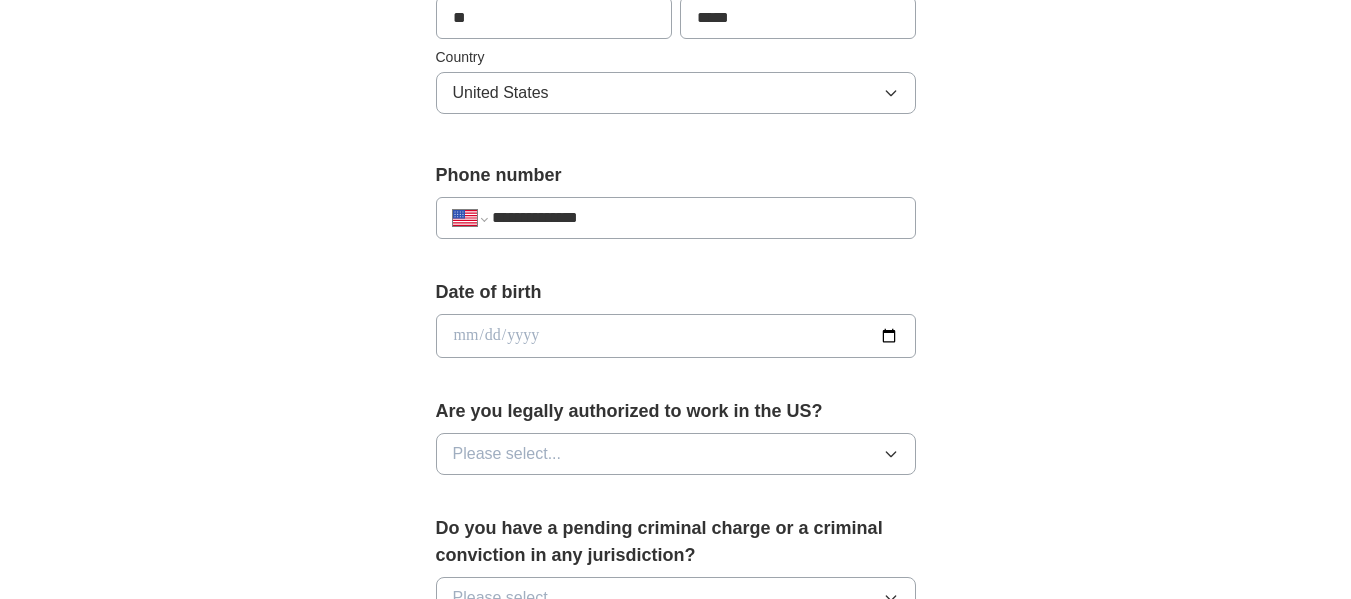 scroll, scrollTop: 700, scrollLeft: 0, axis: vertical 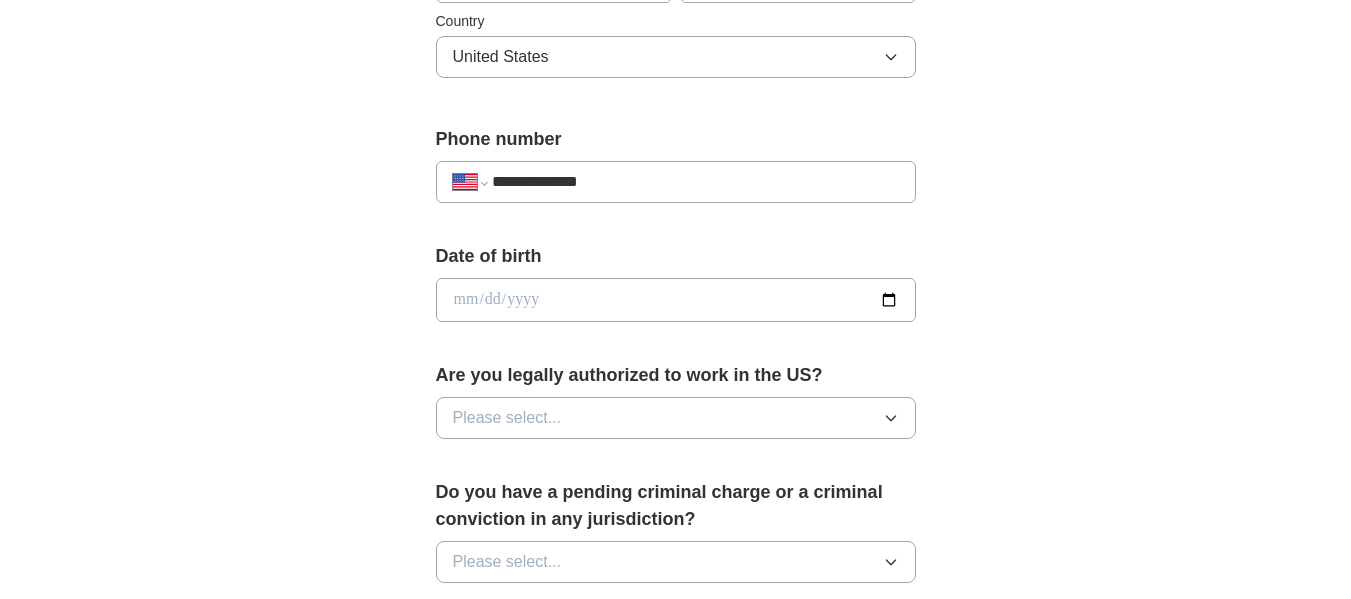 click on "**********" at bounding box center [676, 312] 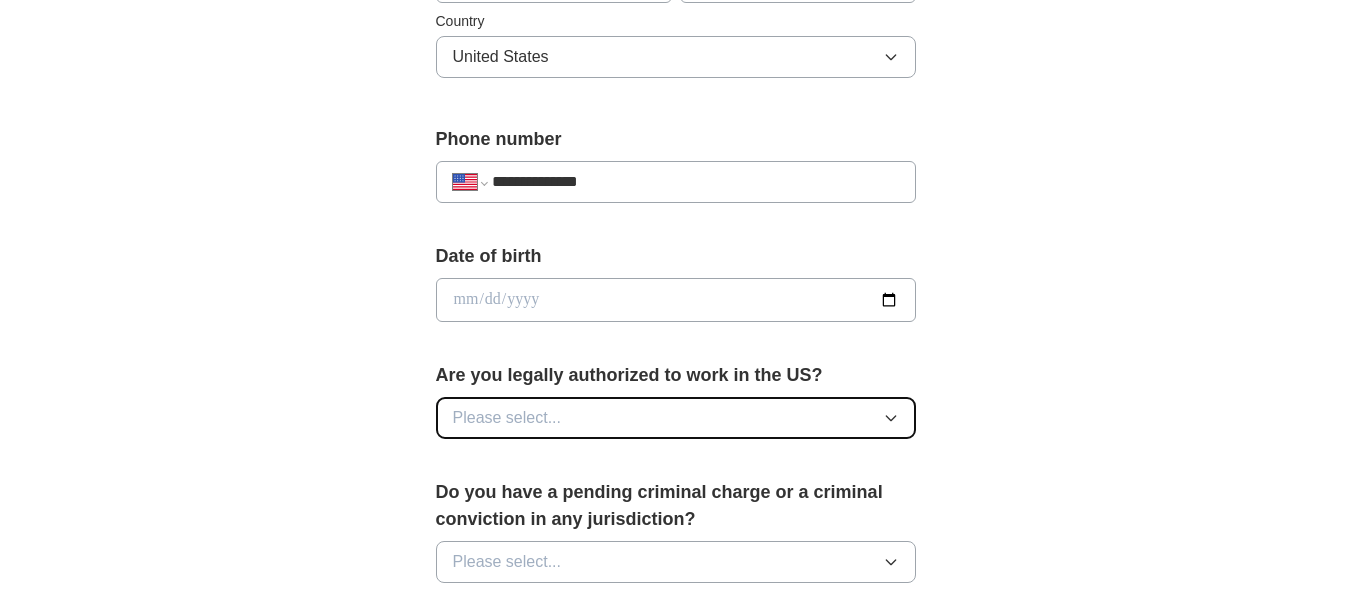 click on "Please select..." at bounding box center (507, 418) 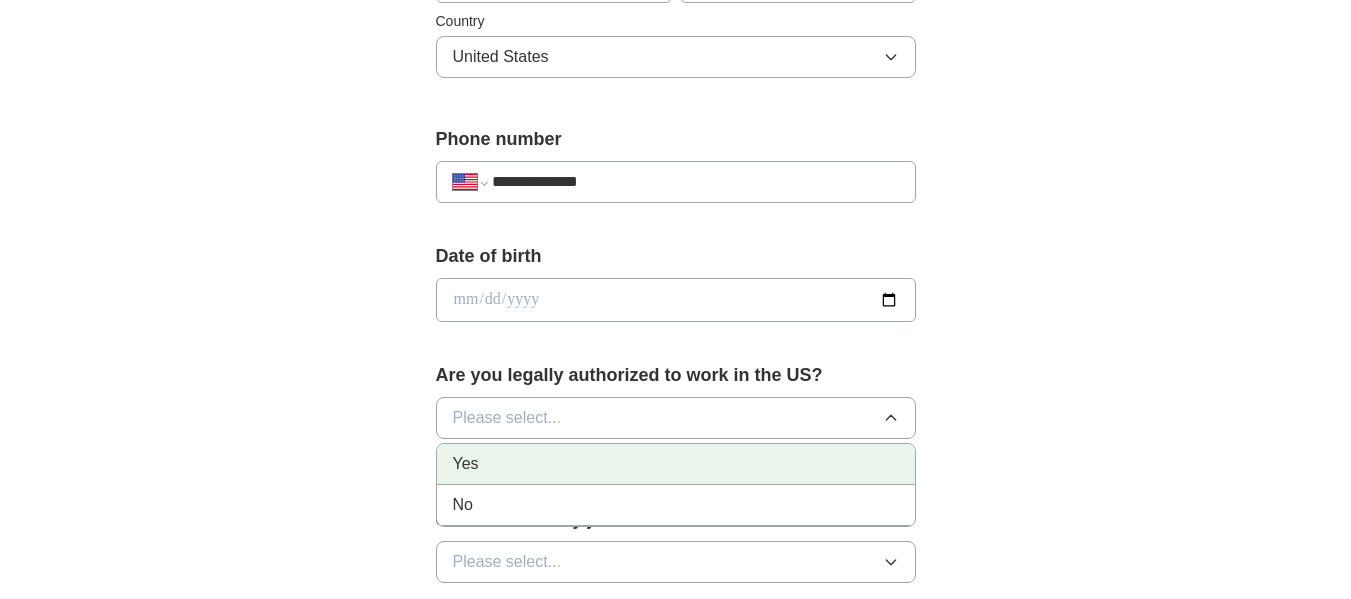 click on "Yes" at bounding box center (466, 464) 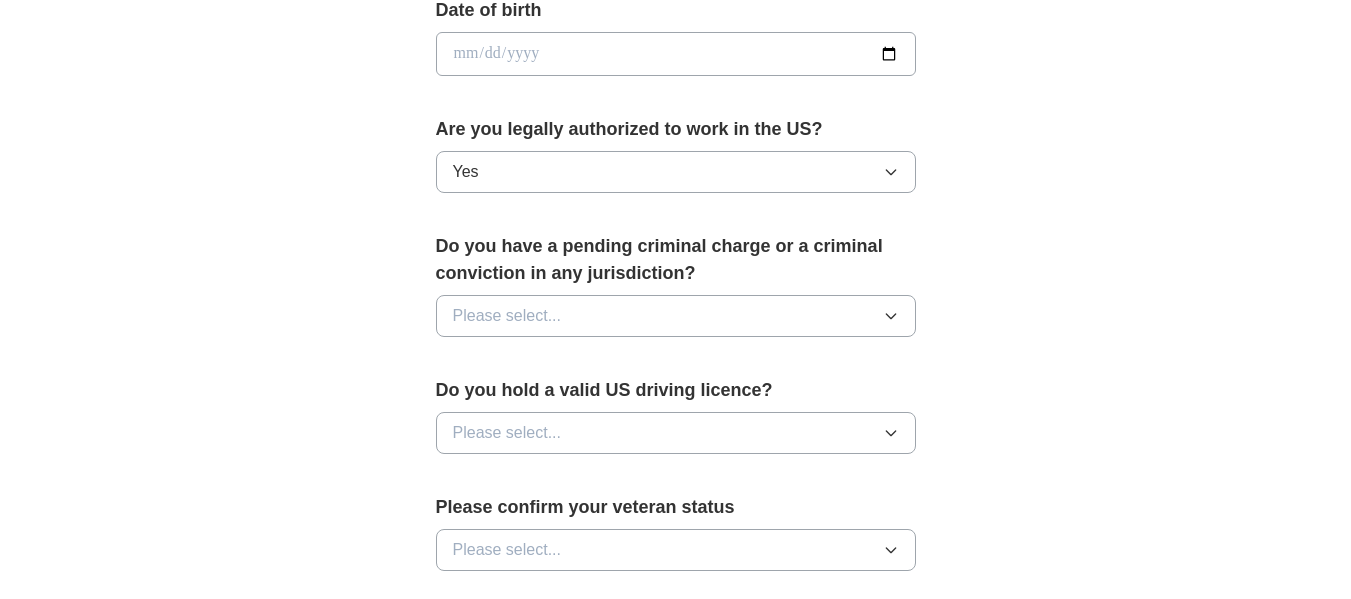 scroll, scrollTop: 1000, scrollLeft: 0, axis: vertical 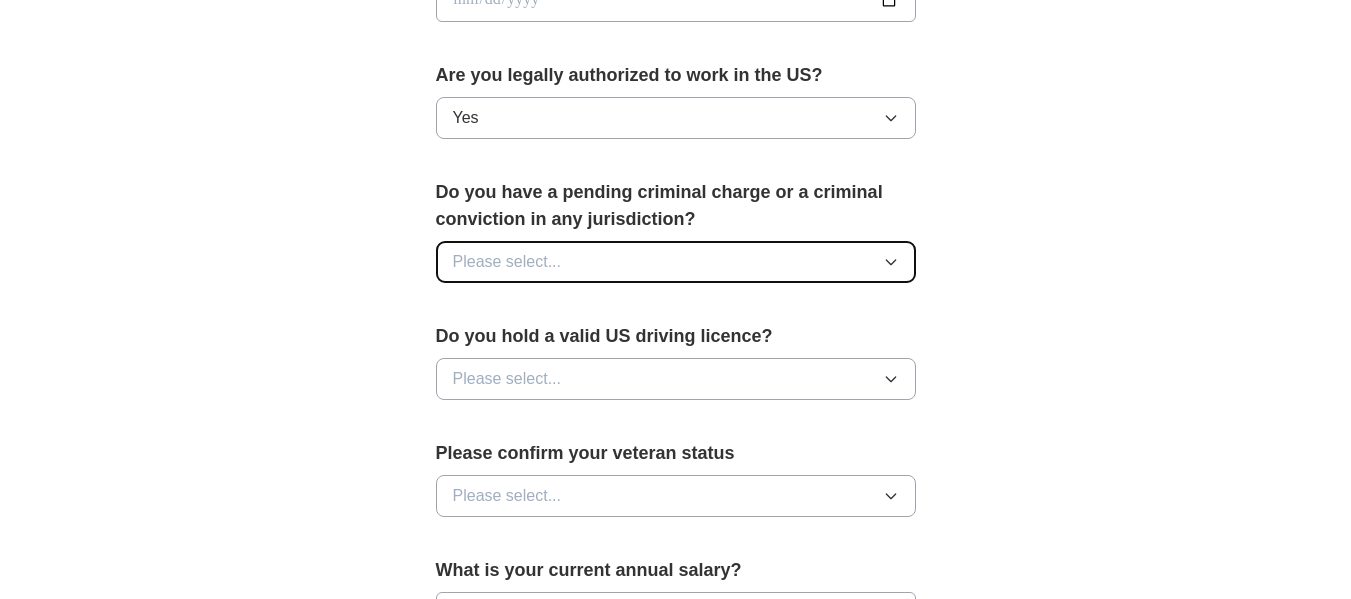 click on "Please select..." at bounding box center (507, 262) 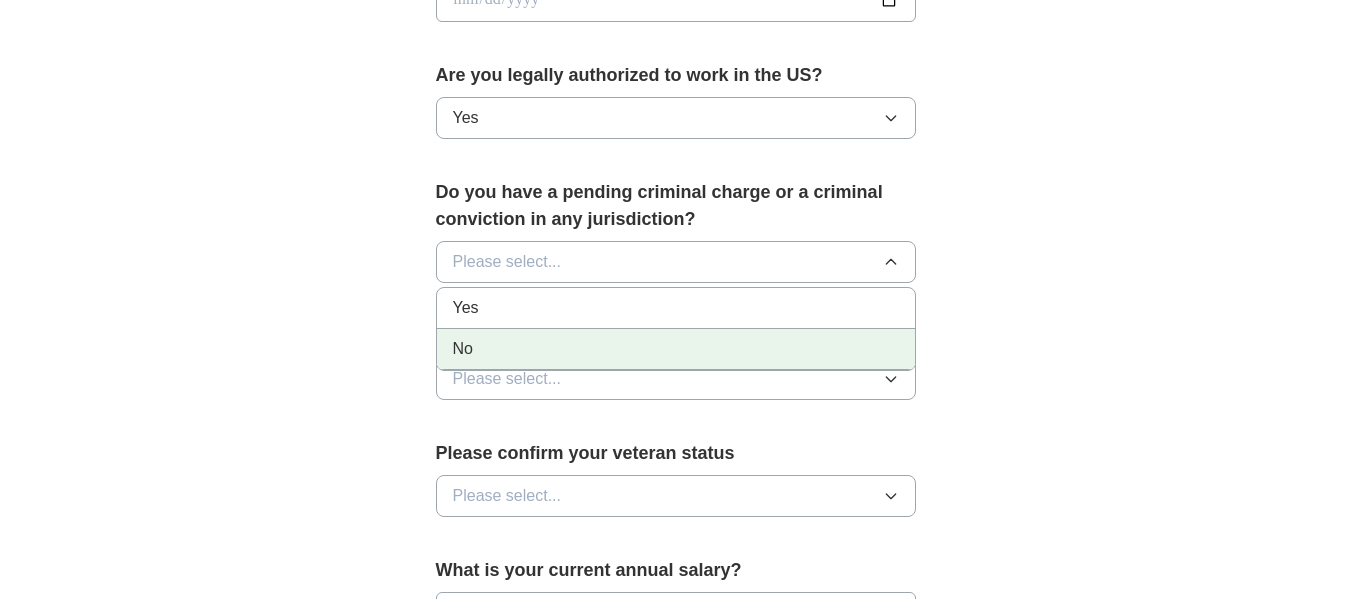 click on "No" at bounding box center (676, 349) 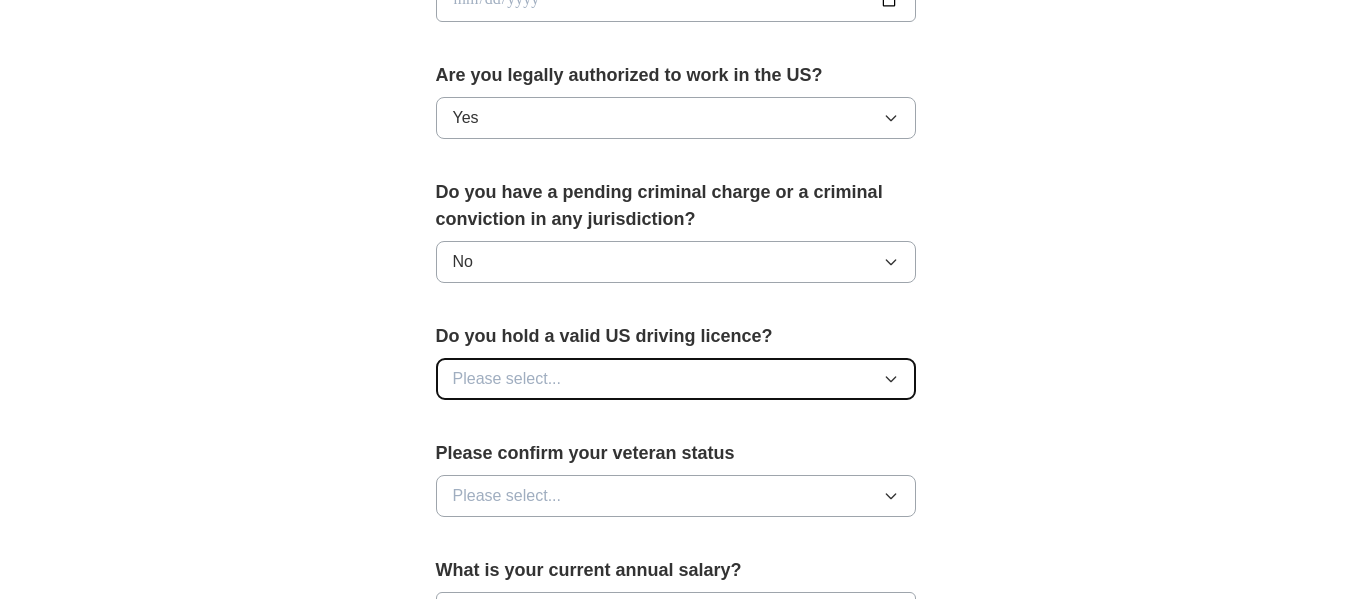 click on "Please select..." at bounding box center [507, 379] 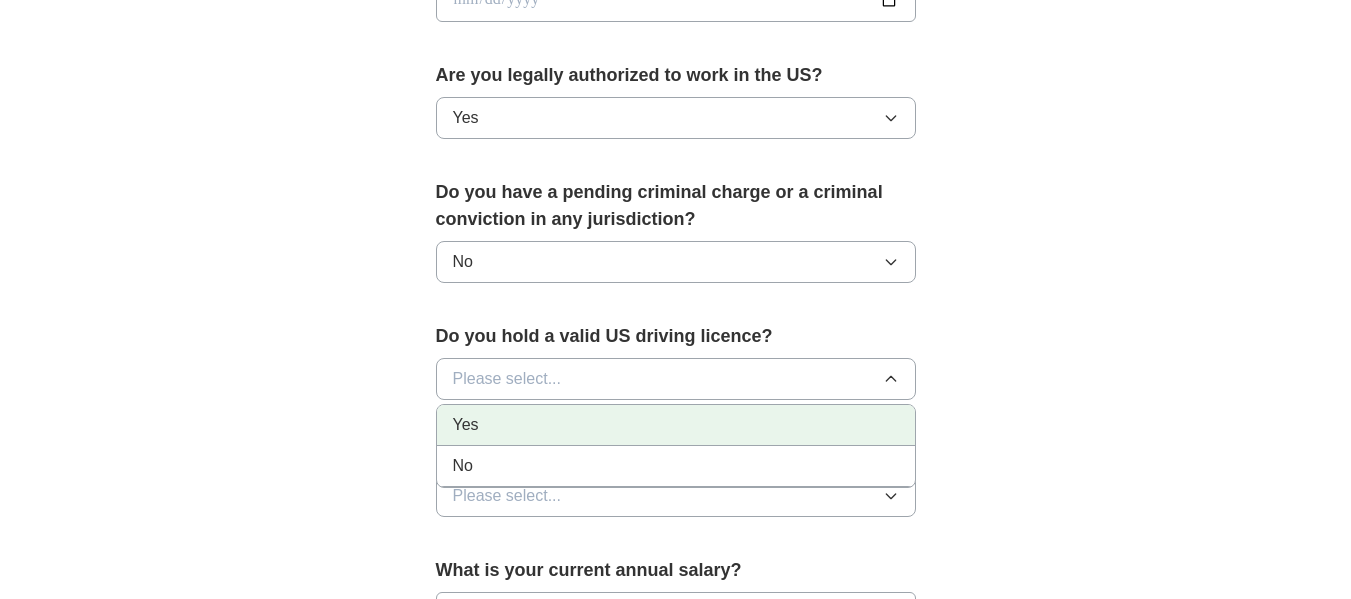 click on "Yes" at bounding box center [466, 425] 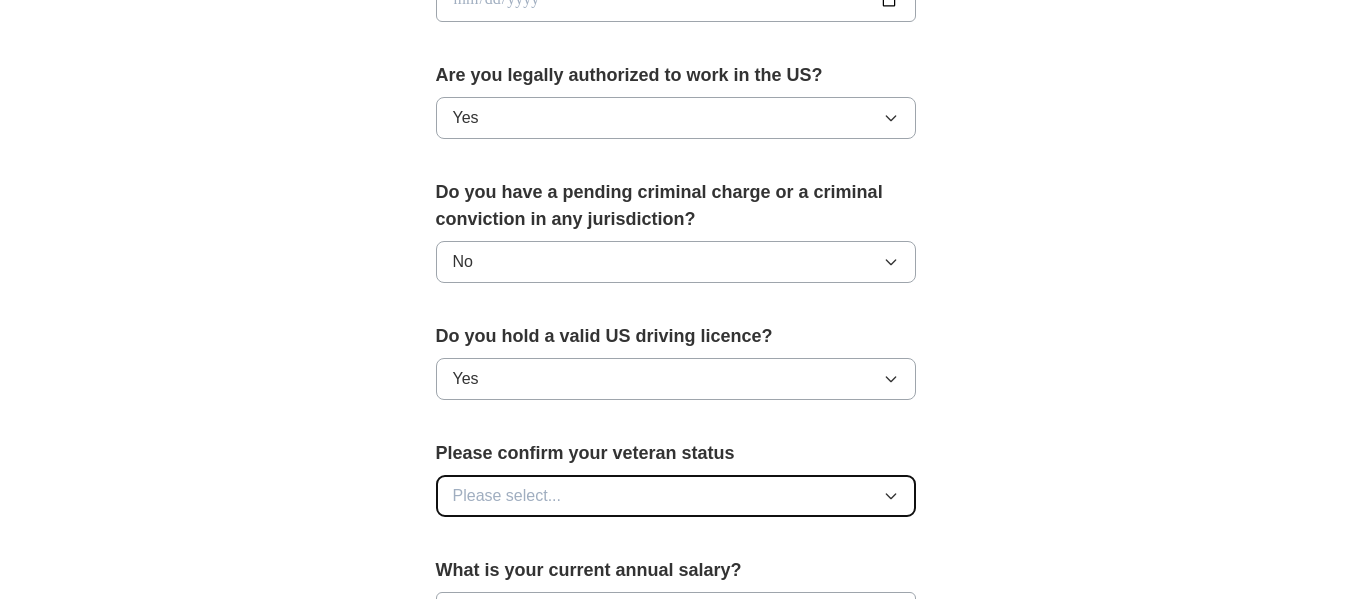 click on "Please select..." at bounding box center (507, 496) 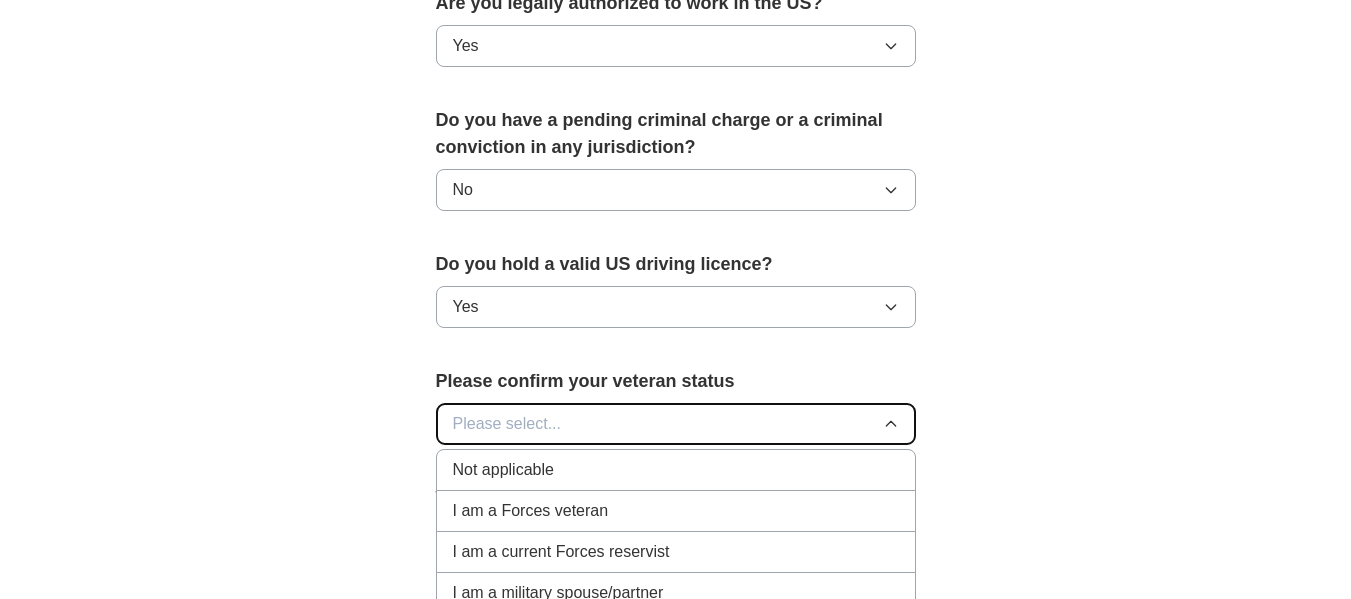 scroll, scrollTop: 1200, scrollLeft: 0, axis: vertical 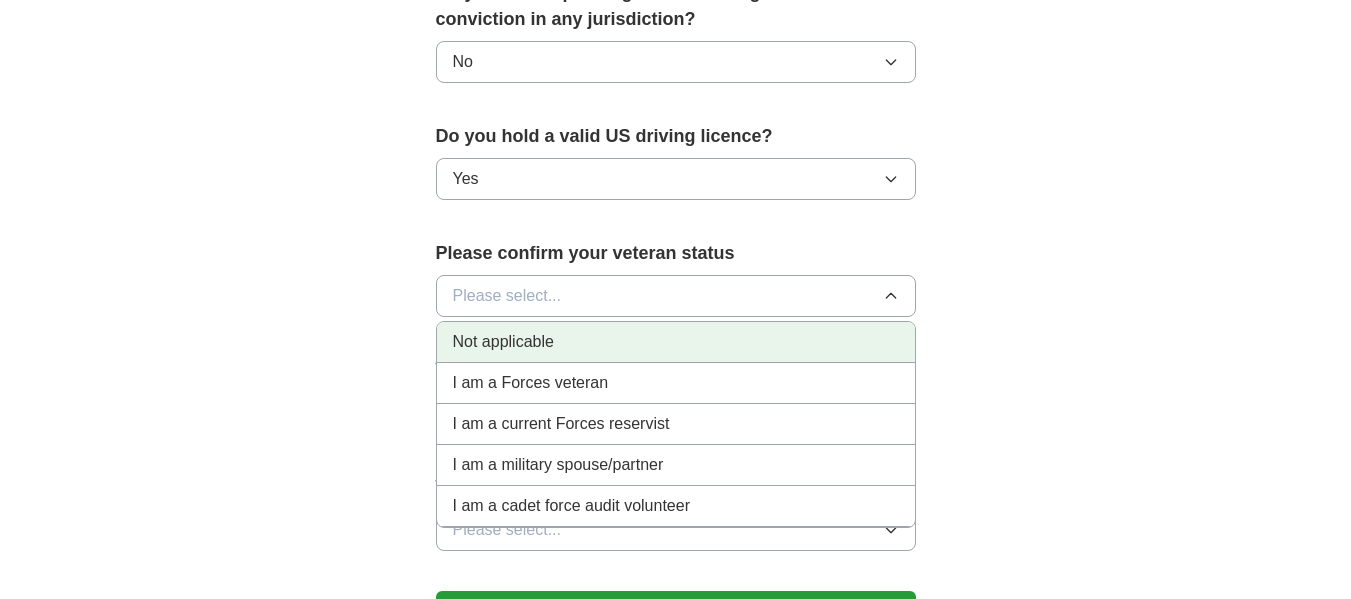 click on "Not applicable" at bounding box center [503, 342] 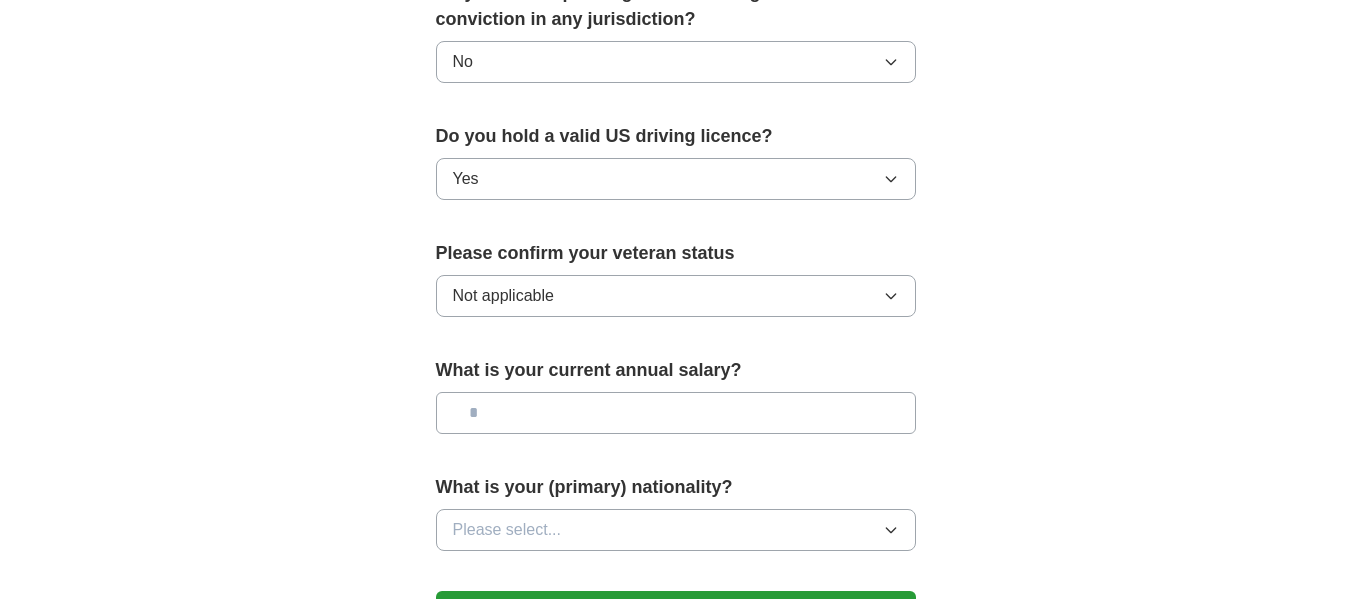 click at bounding box center [676, 413] 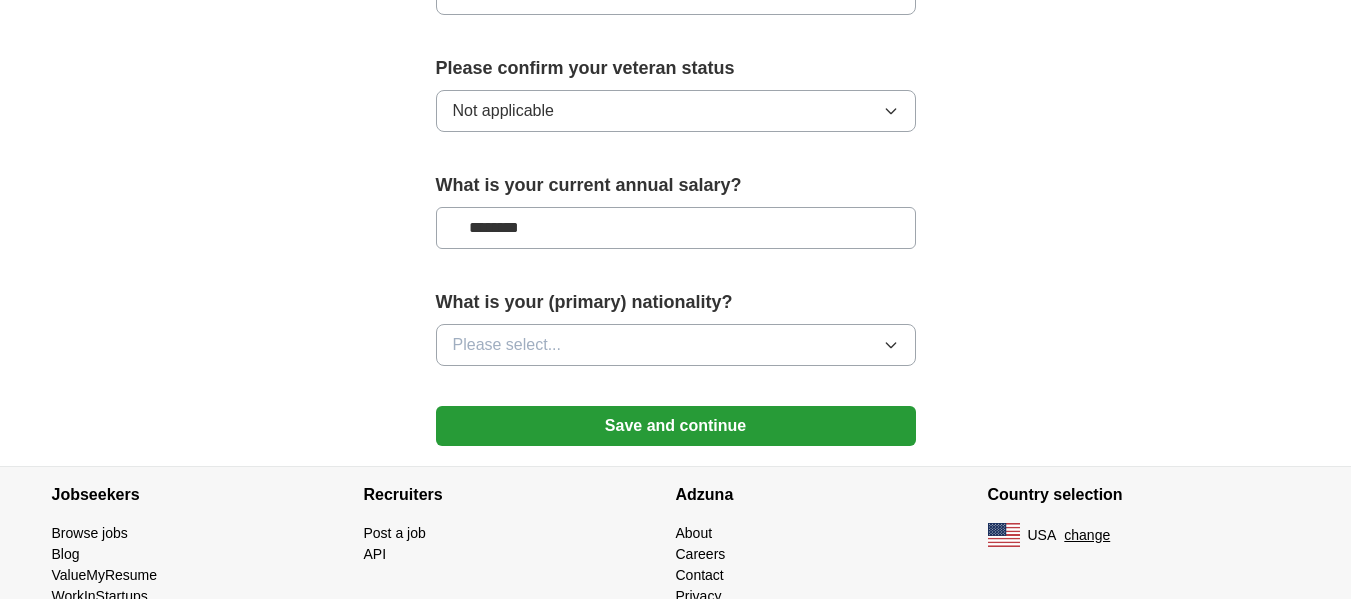 scroll, scrollTop: 1400, scrollLeft: 0, axis: vertical 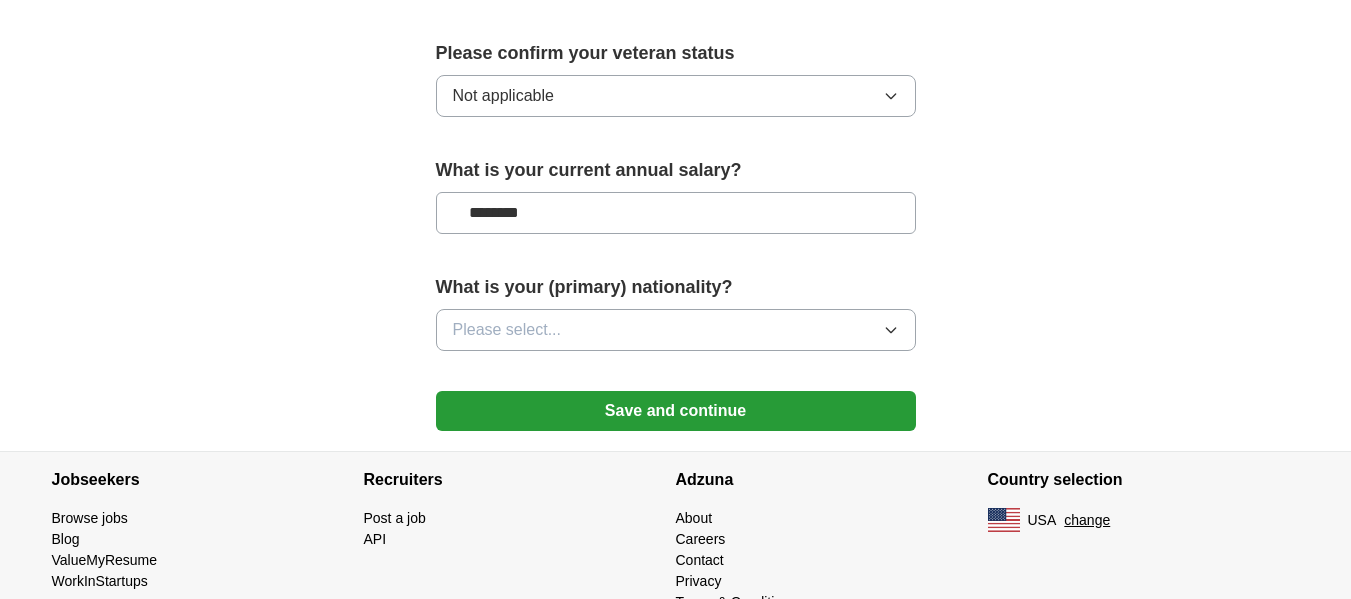 type on "********" 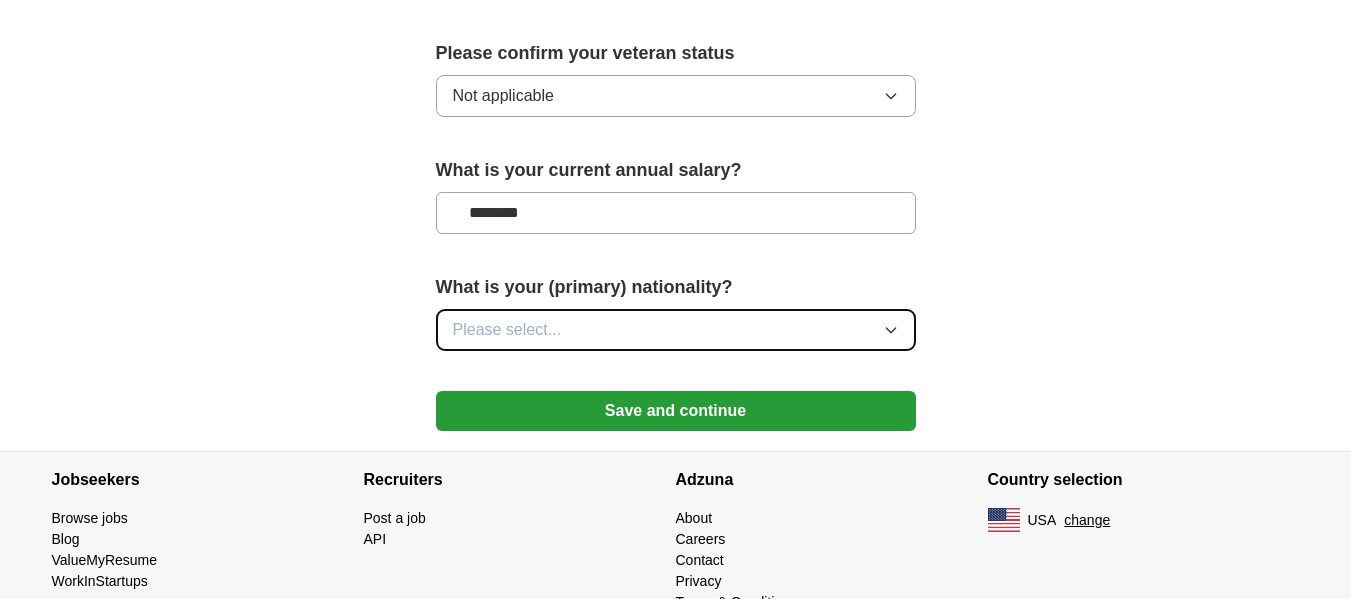 click on "Please select..." at bounding box center [676, 330] 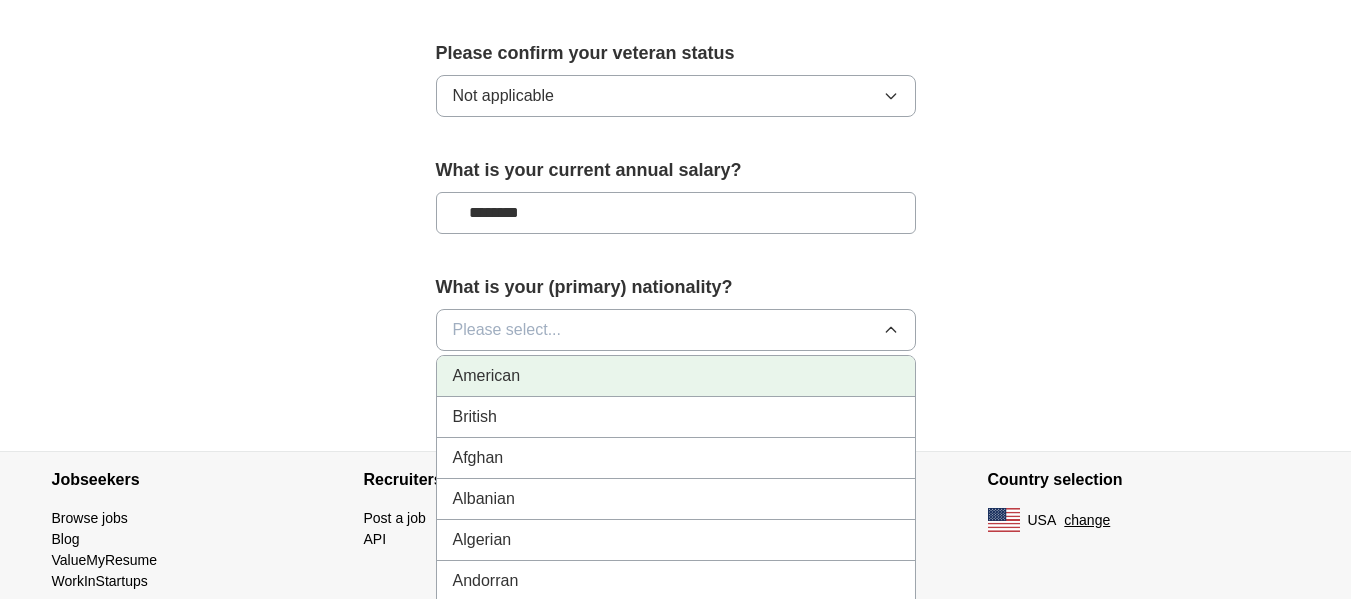 click on "American" at bounding box center (487, 376) 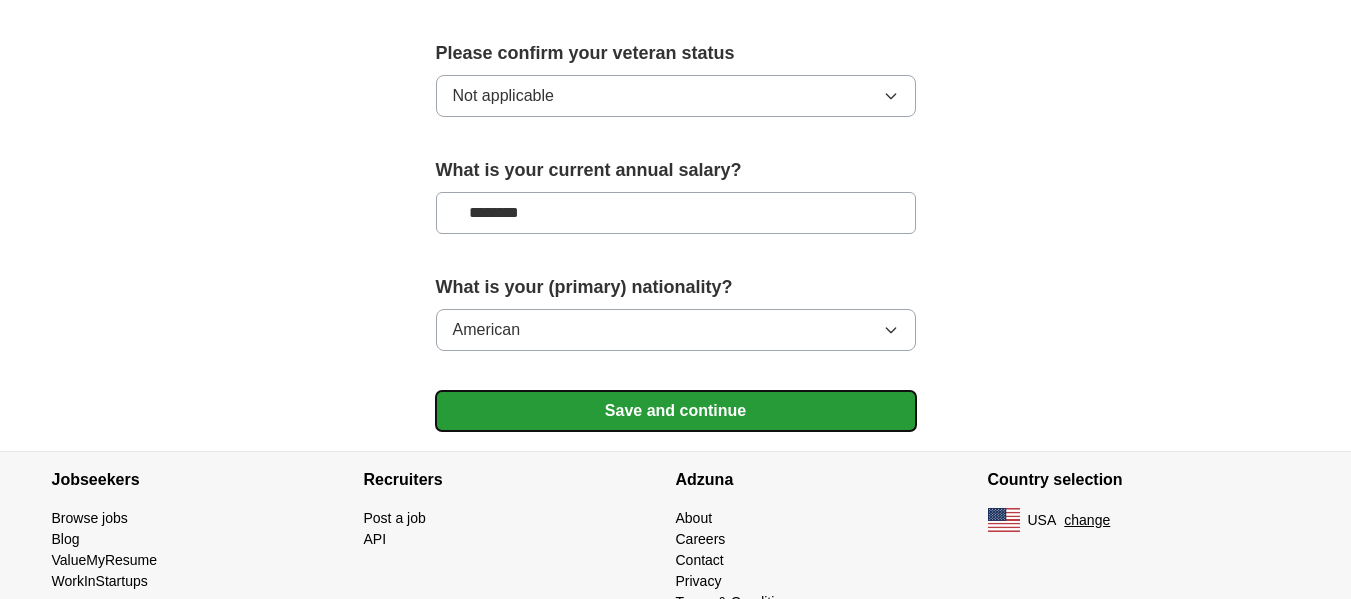 drag, startPoint x: 710, startPoint y: 409, endPoint x: 274, endPoint y: 312, distance: 446.65982 